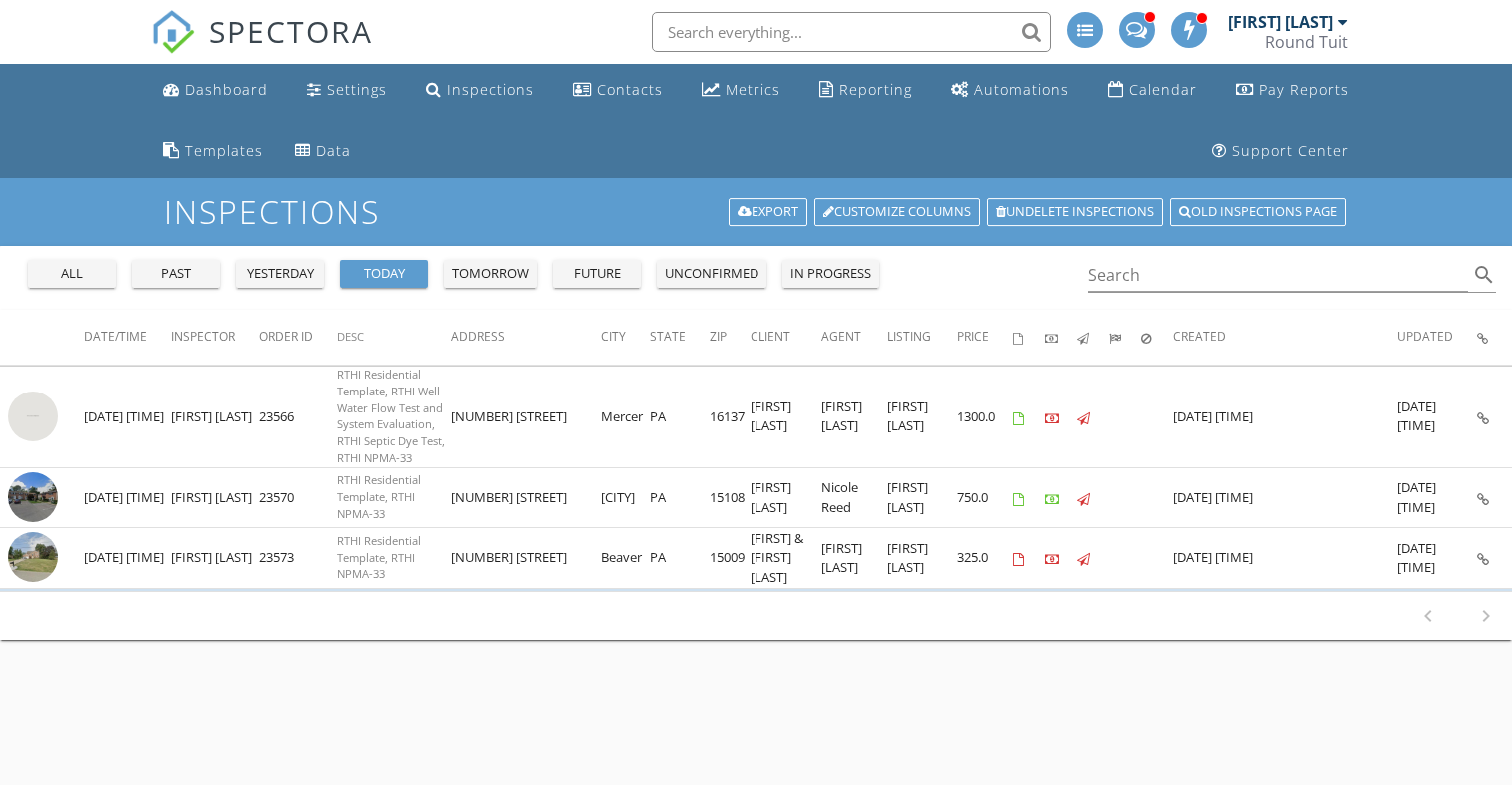 scroll, scrollTop: 0, scrollLeft: 0, axis: both 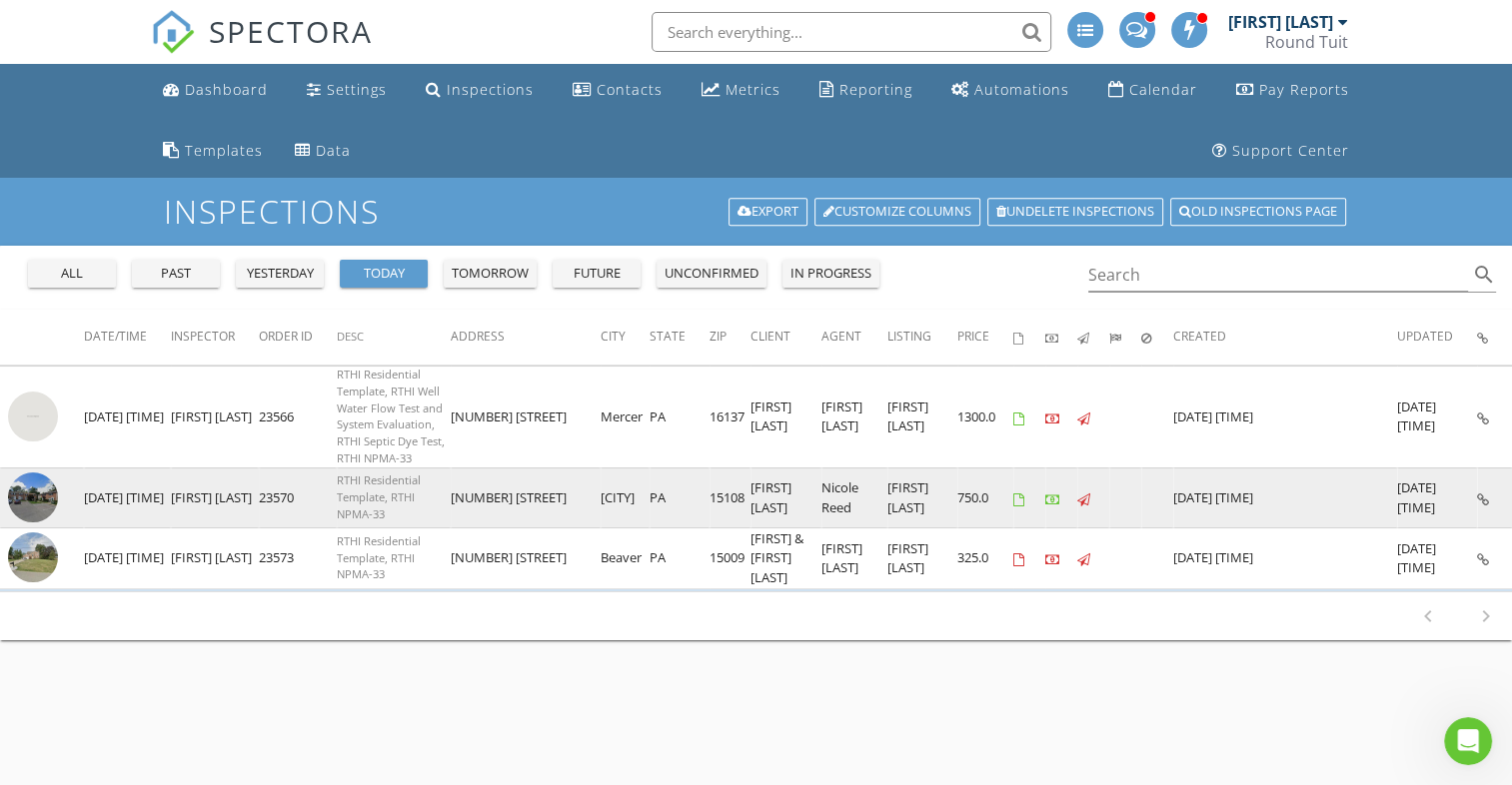 click at bounding box center (33, 497) 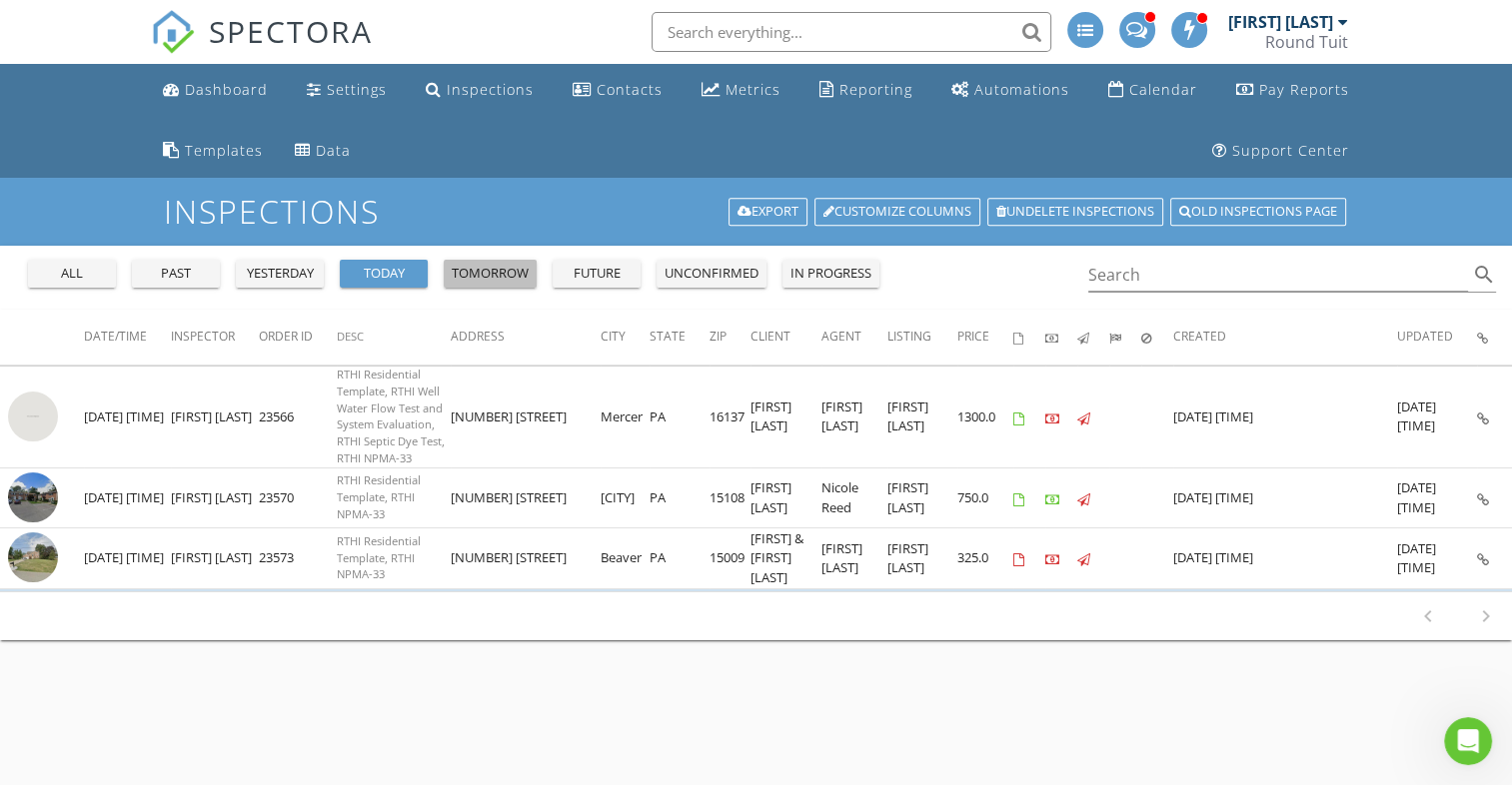 click on "tomorrow" at bounding box center [490, 274] 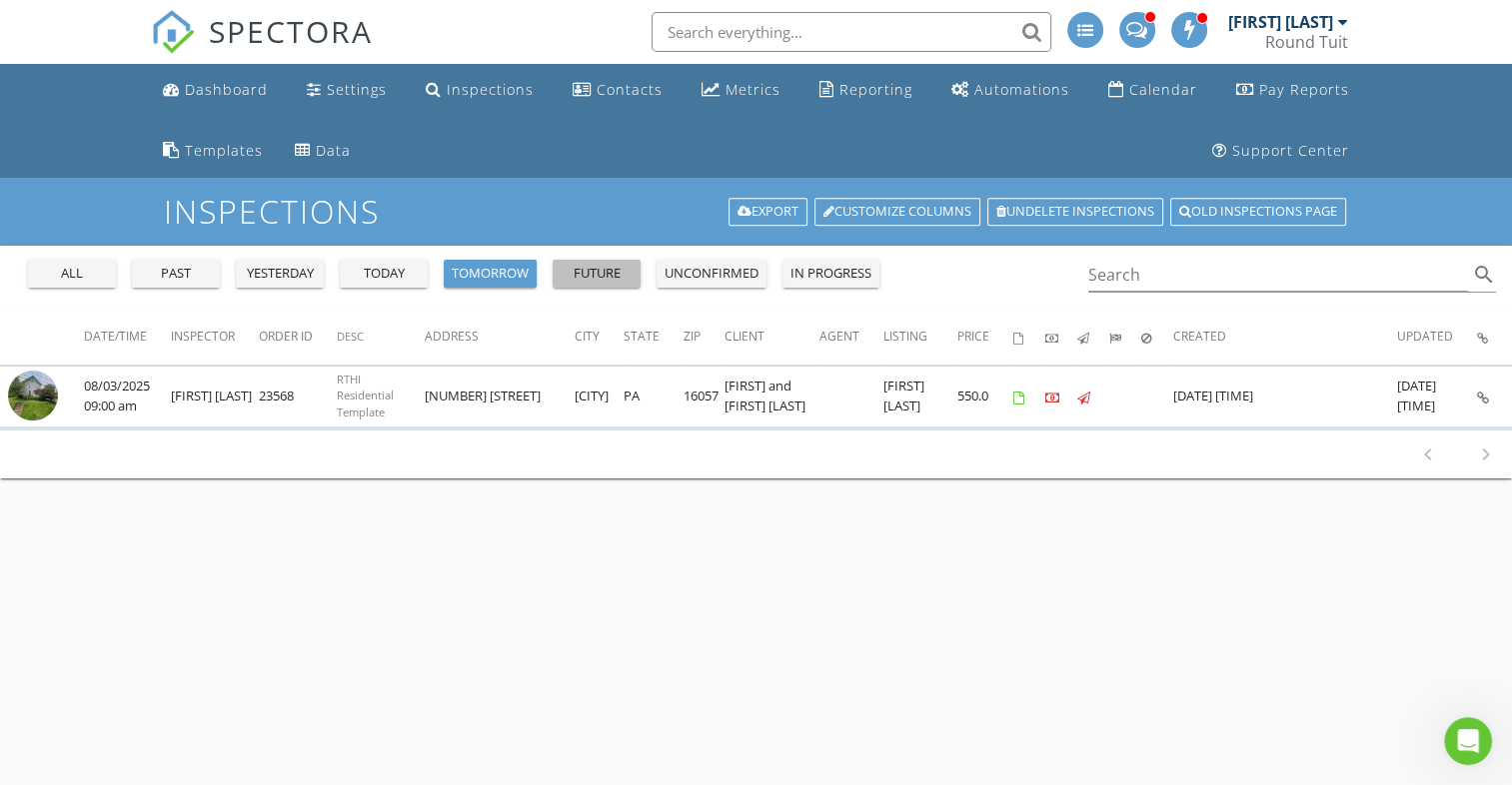 click on "future" at bounding box center [597, 274] 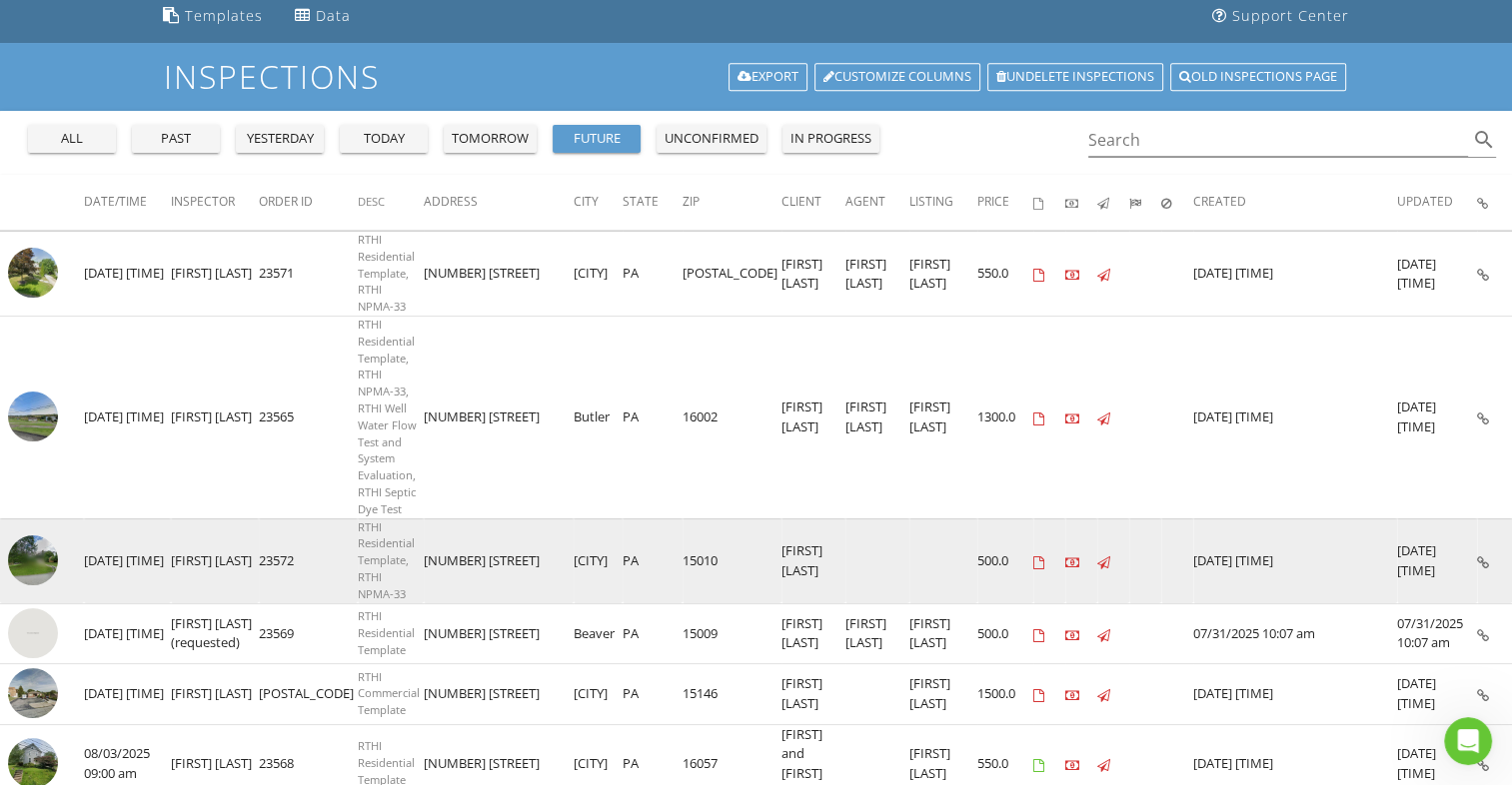 scroll, scrollTop: 0, scrollLeft: 0, axis: both 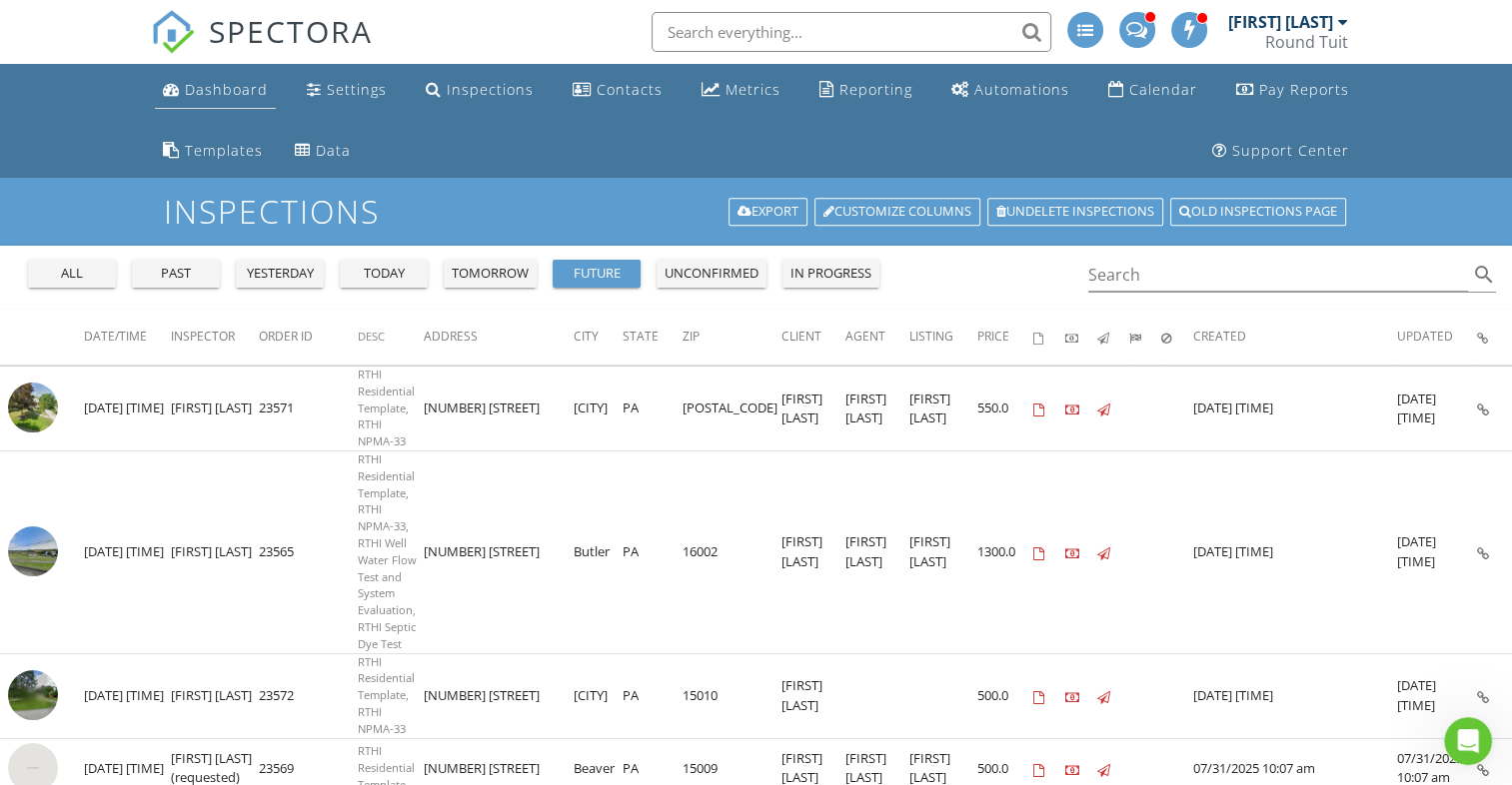 click on "Dashboard" at bounding box center [226, 89] 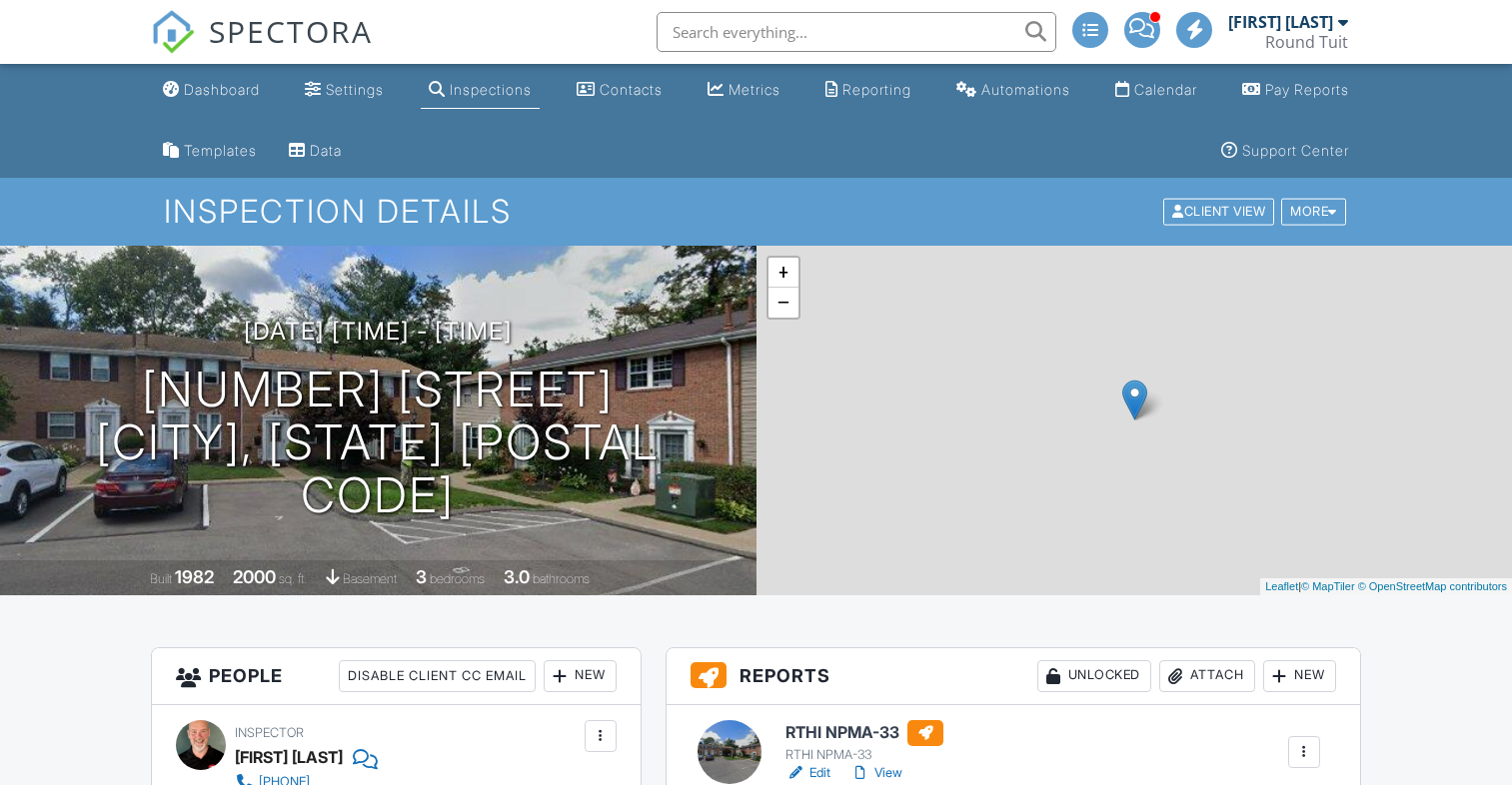scroll, scrollTop: 0, scrollLeft: 0, axis: both 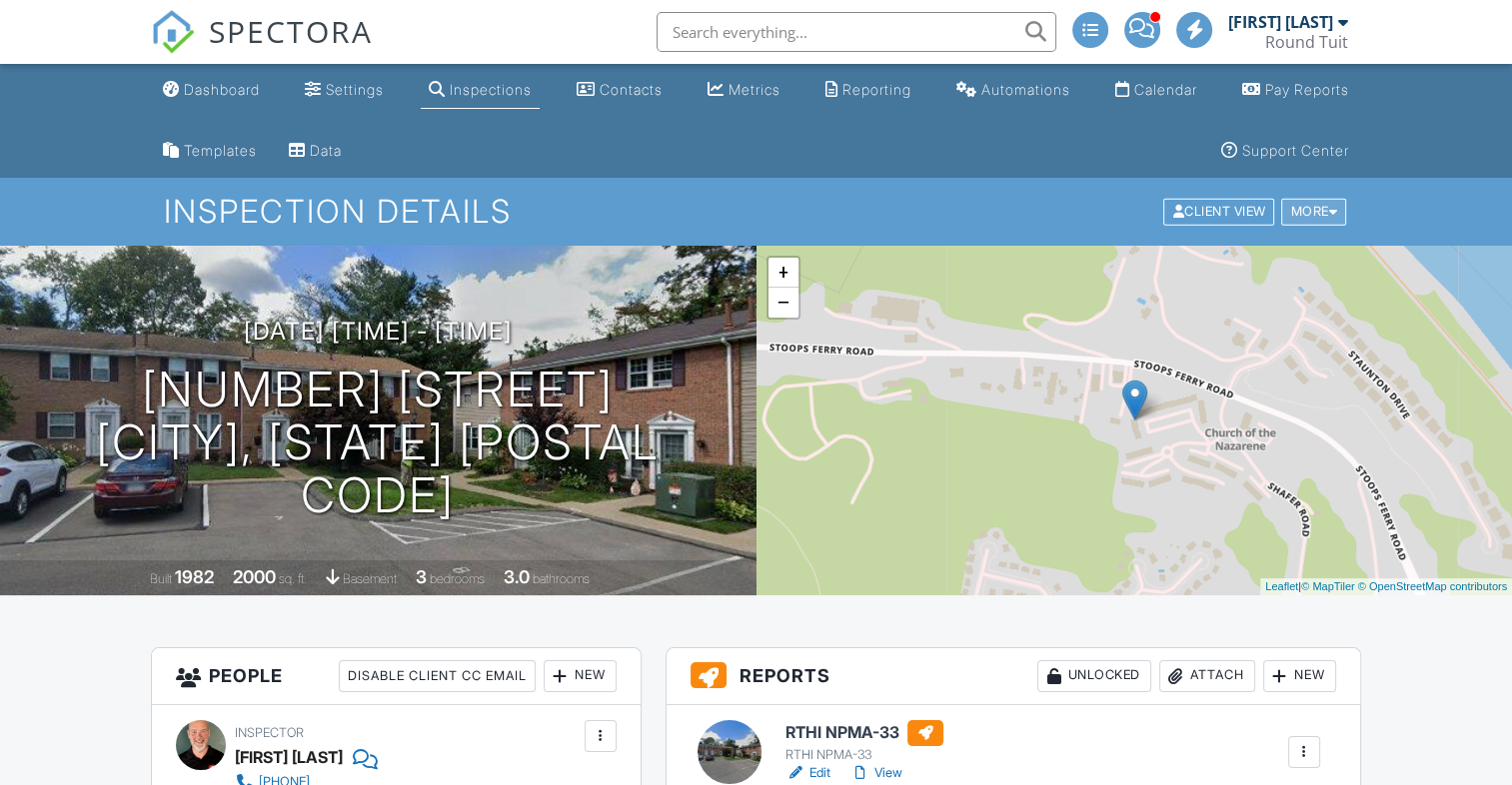 click on "More" at bounding box center (1313, 212) 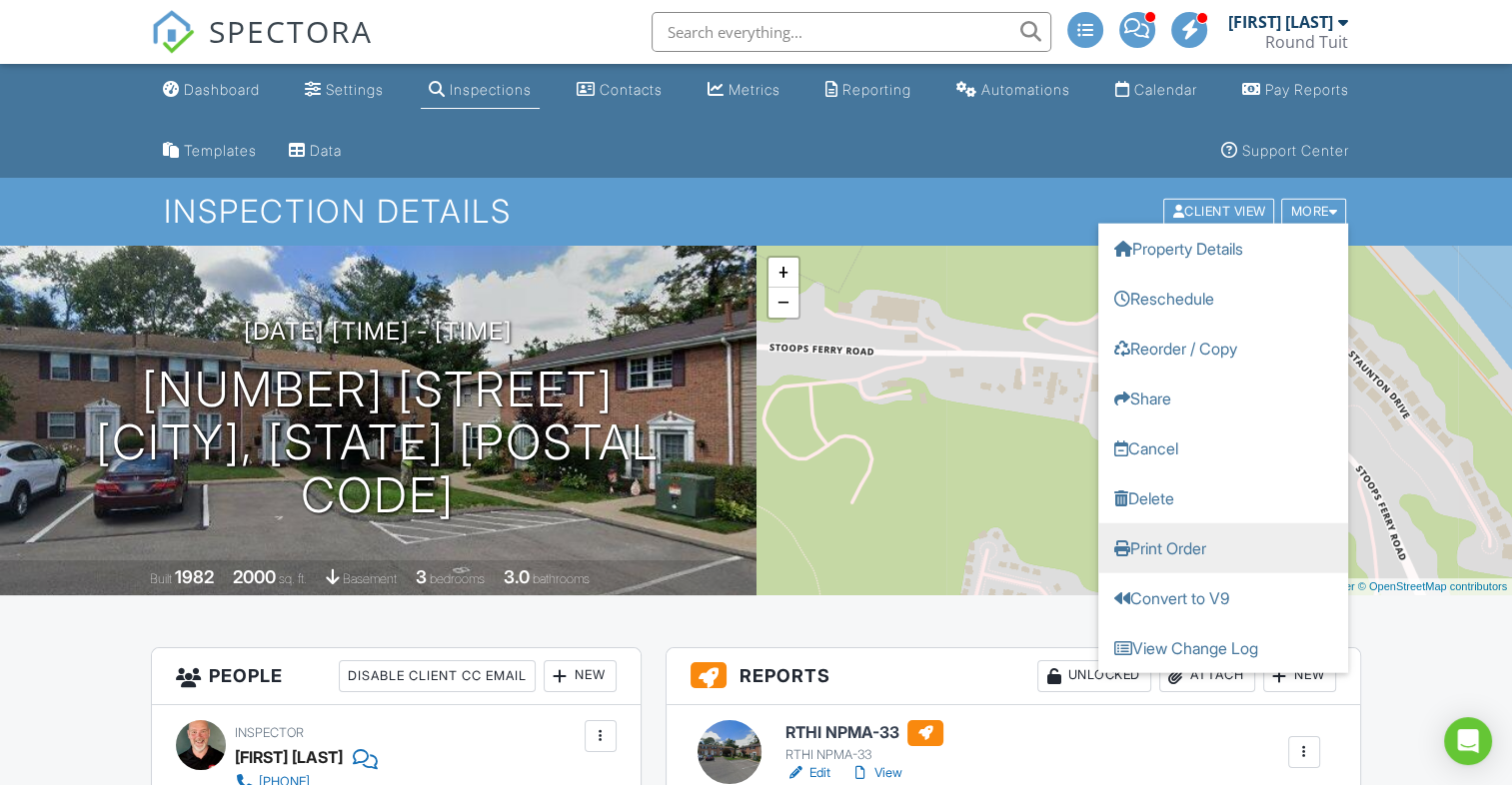 click on "Print Order" at bounding box center (1223, 548) 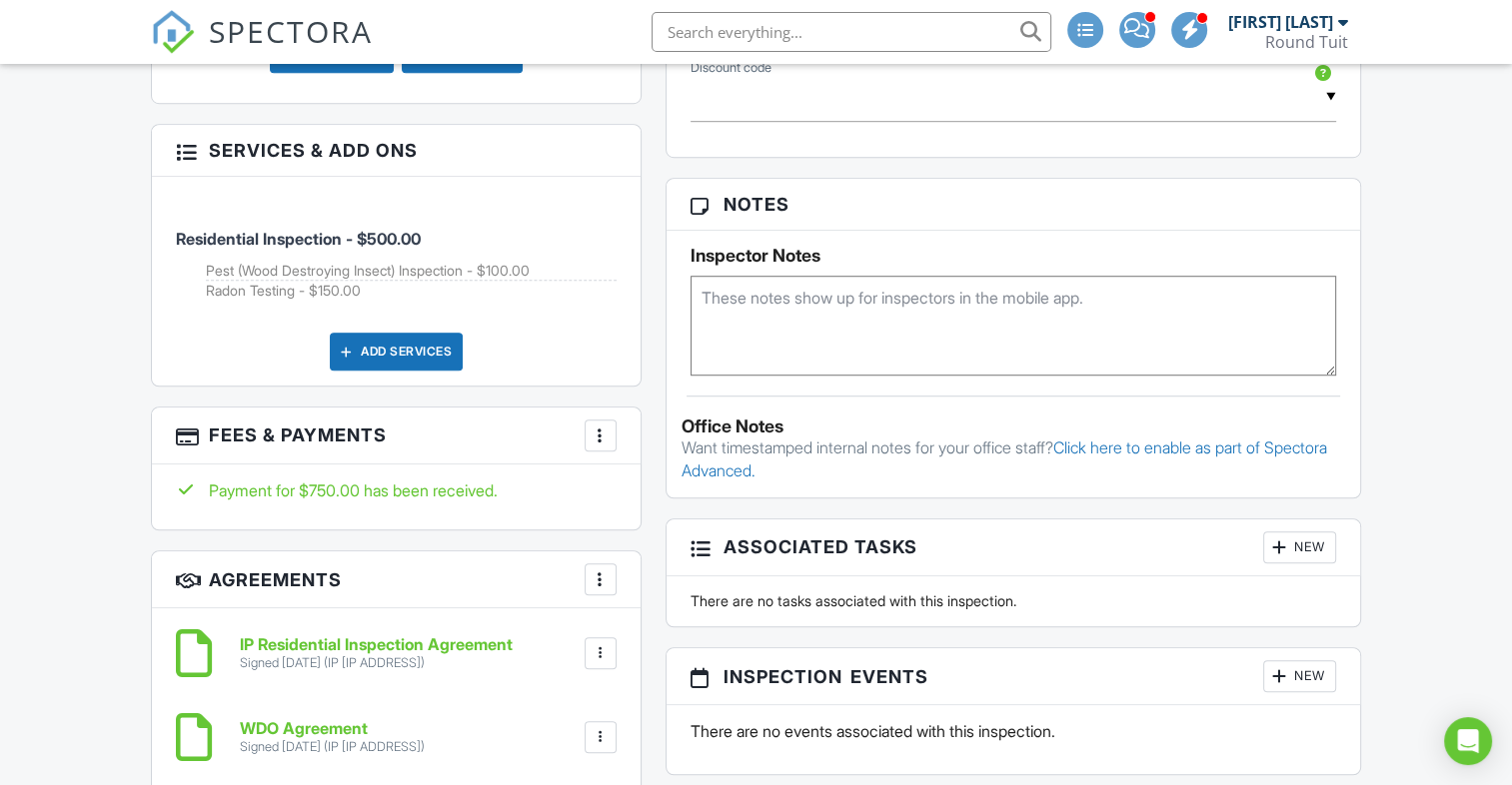 scroll, scrollTop: 1309, scrollLeft: 0, axis: vertical 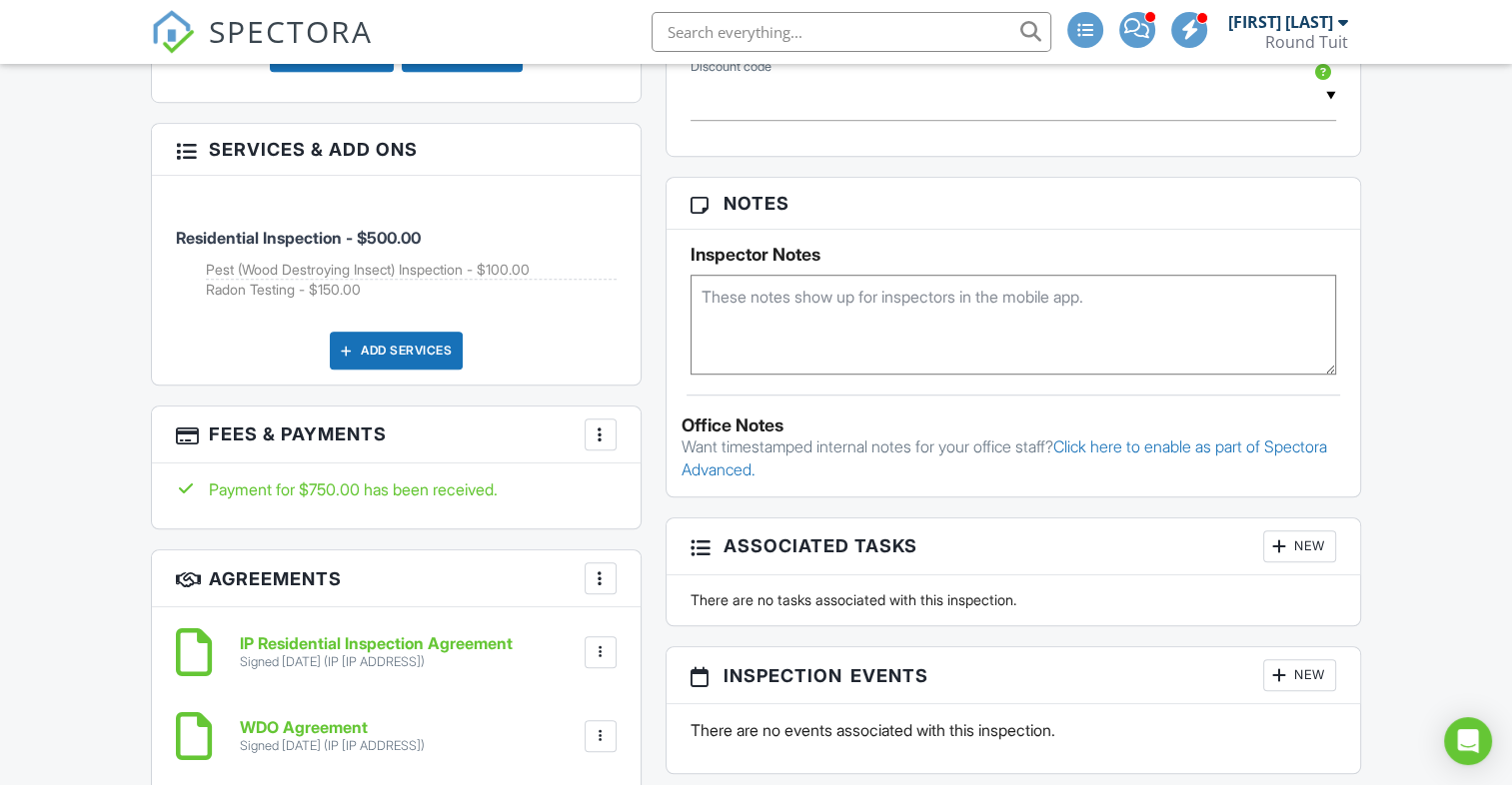 click on "More" at bounding box center [601, 434] 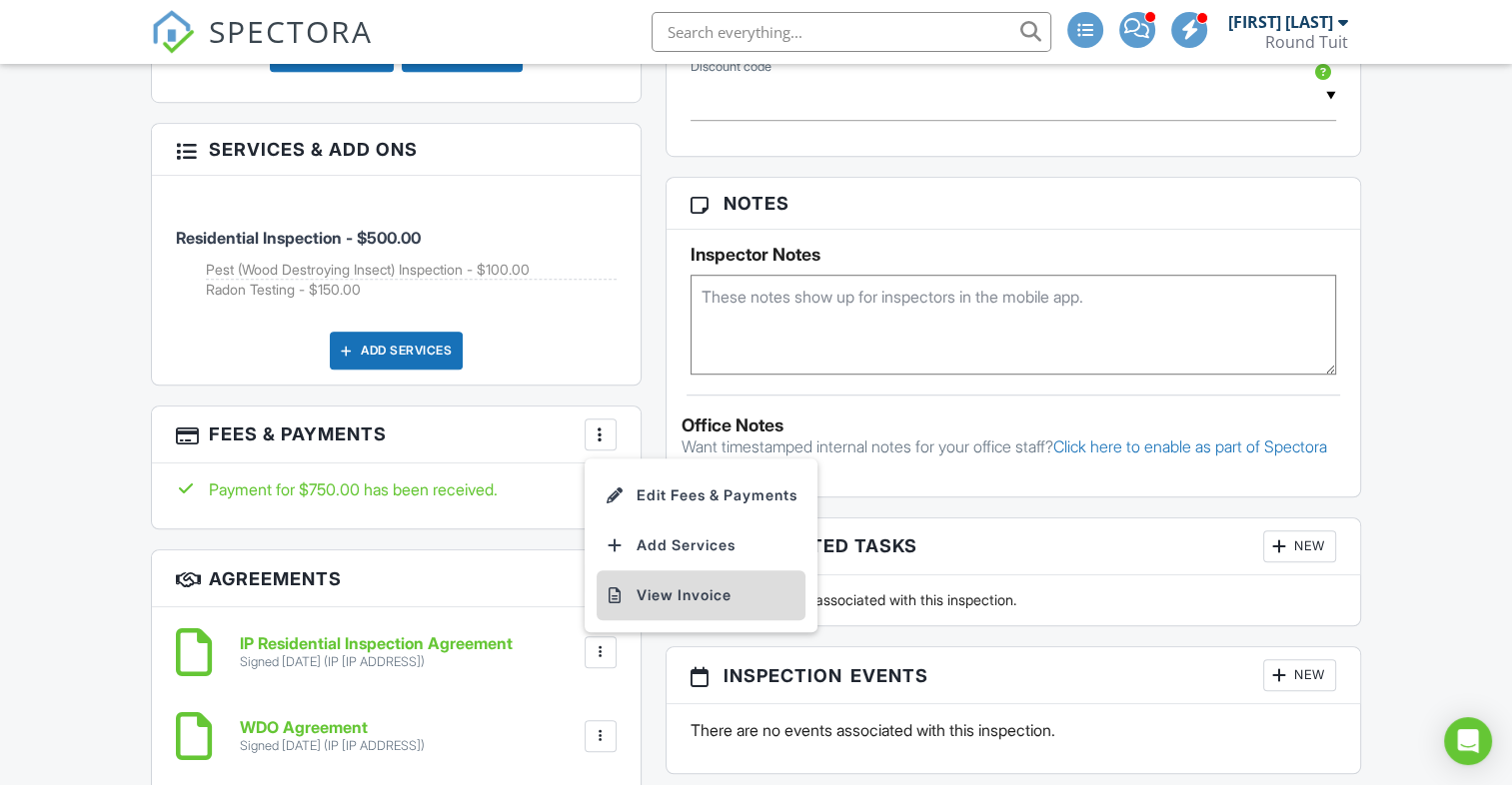 click on "View Invoice" at bounding box center [701, 595] 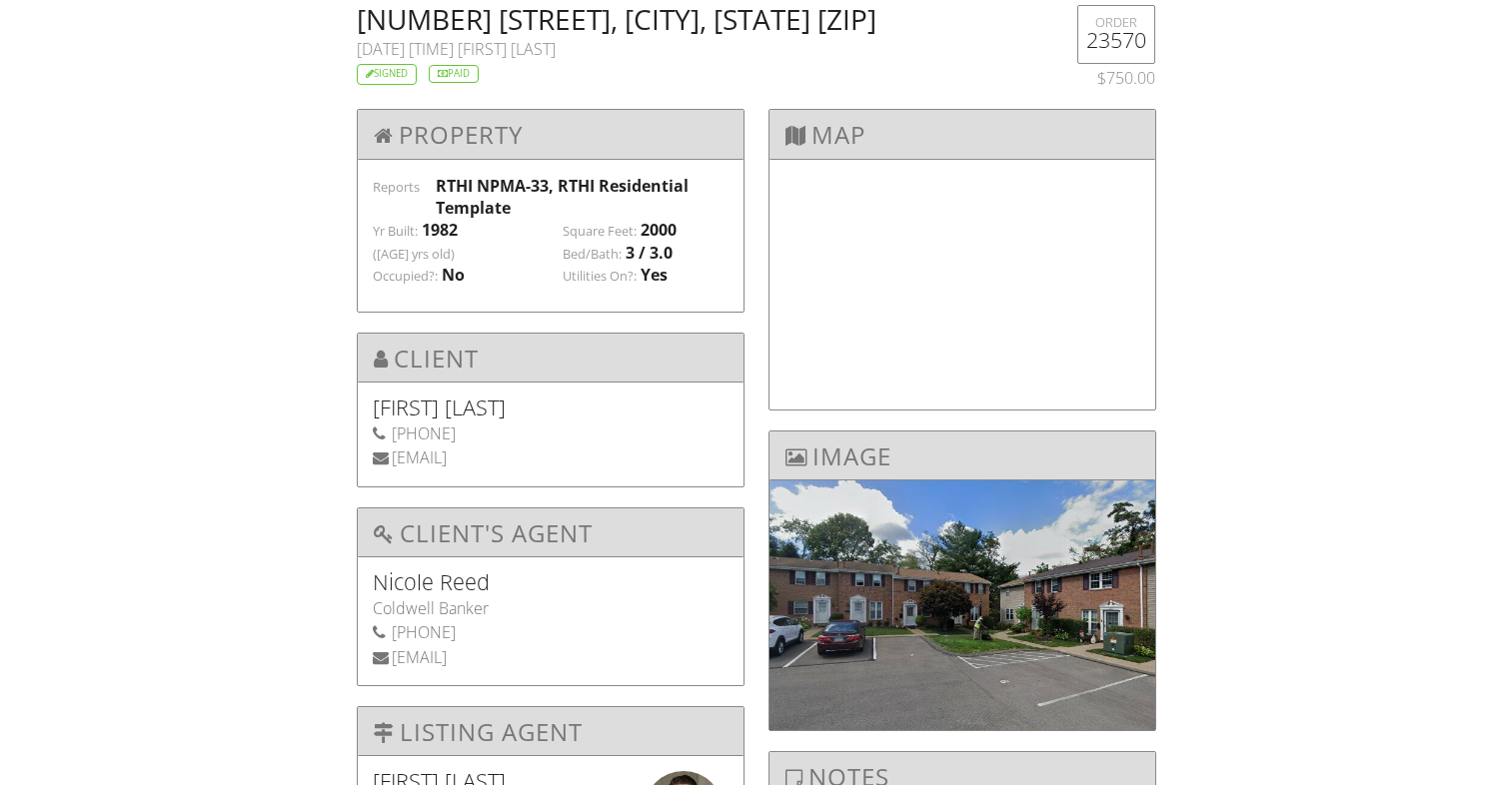 scroll, scrollTop: 0, scrollLeft: 0, axis: both 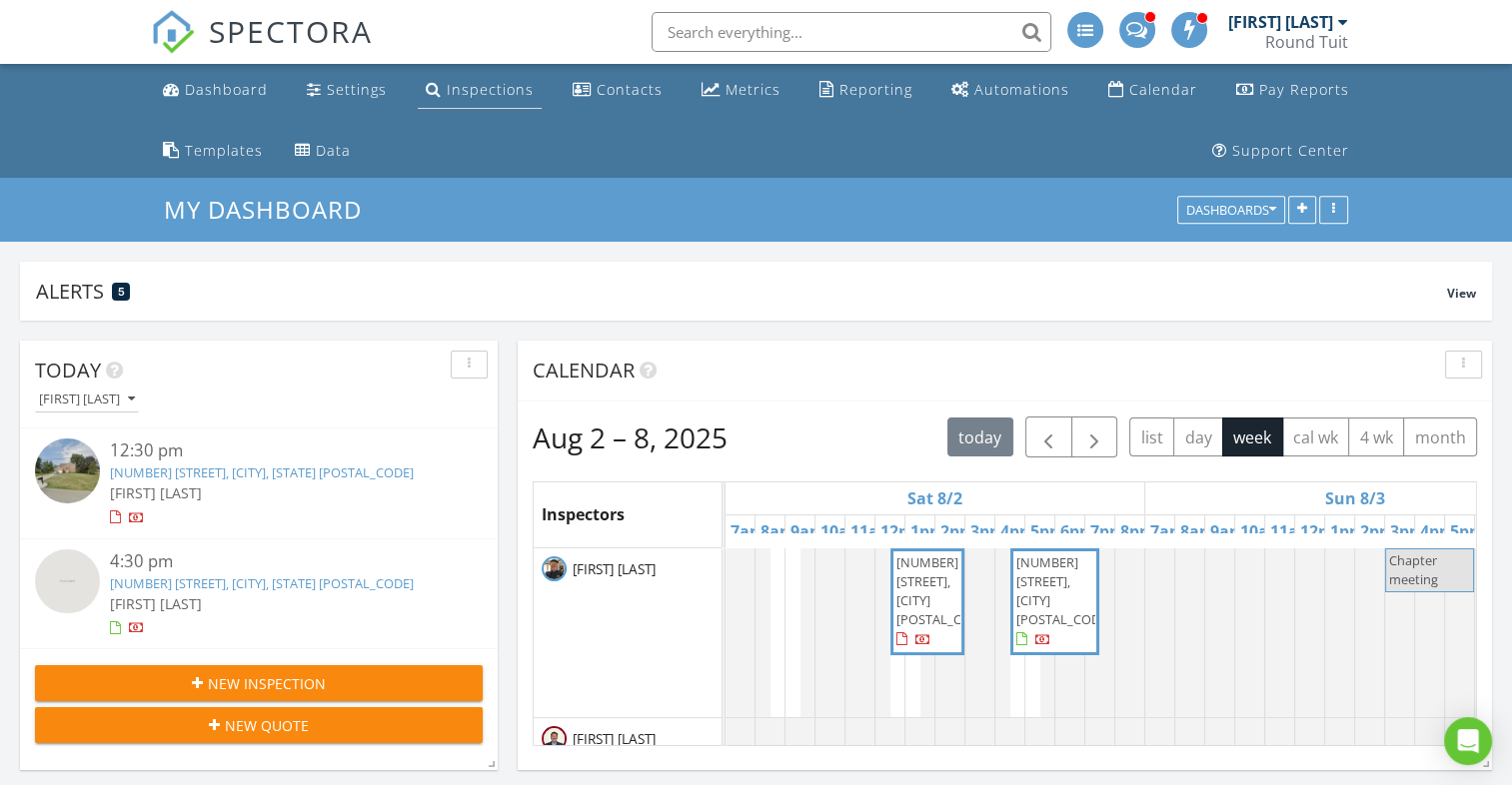 click on "Inspections" at bounding box center [490, 89] 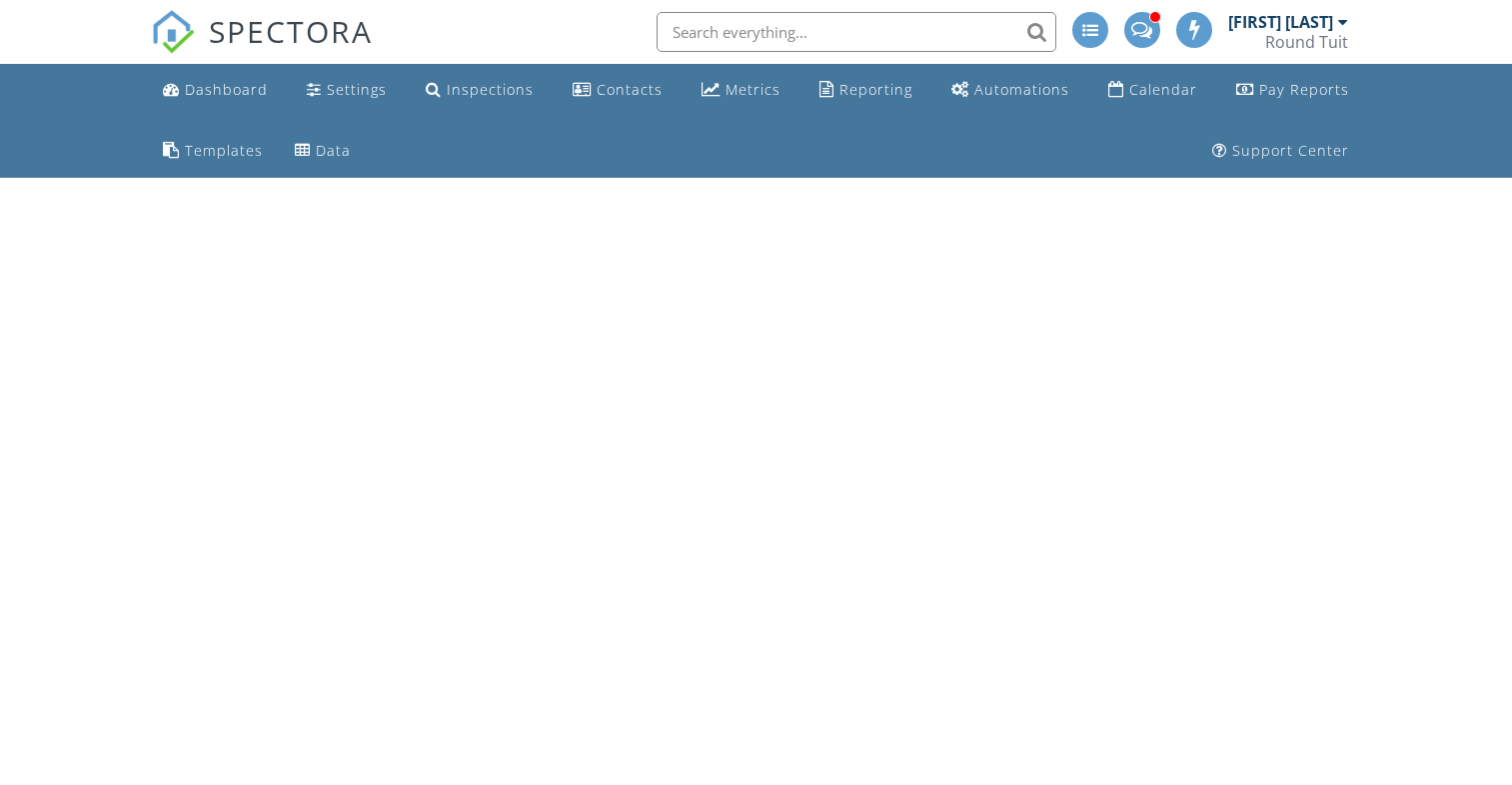 scroll, scrollTop: 0, scrollLeft: 0, axis: both 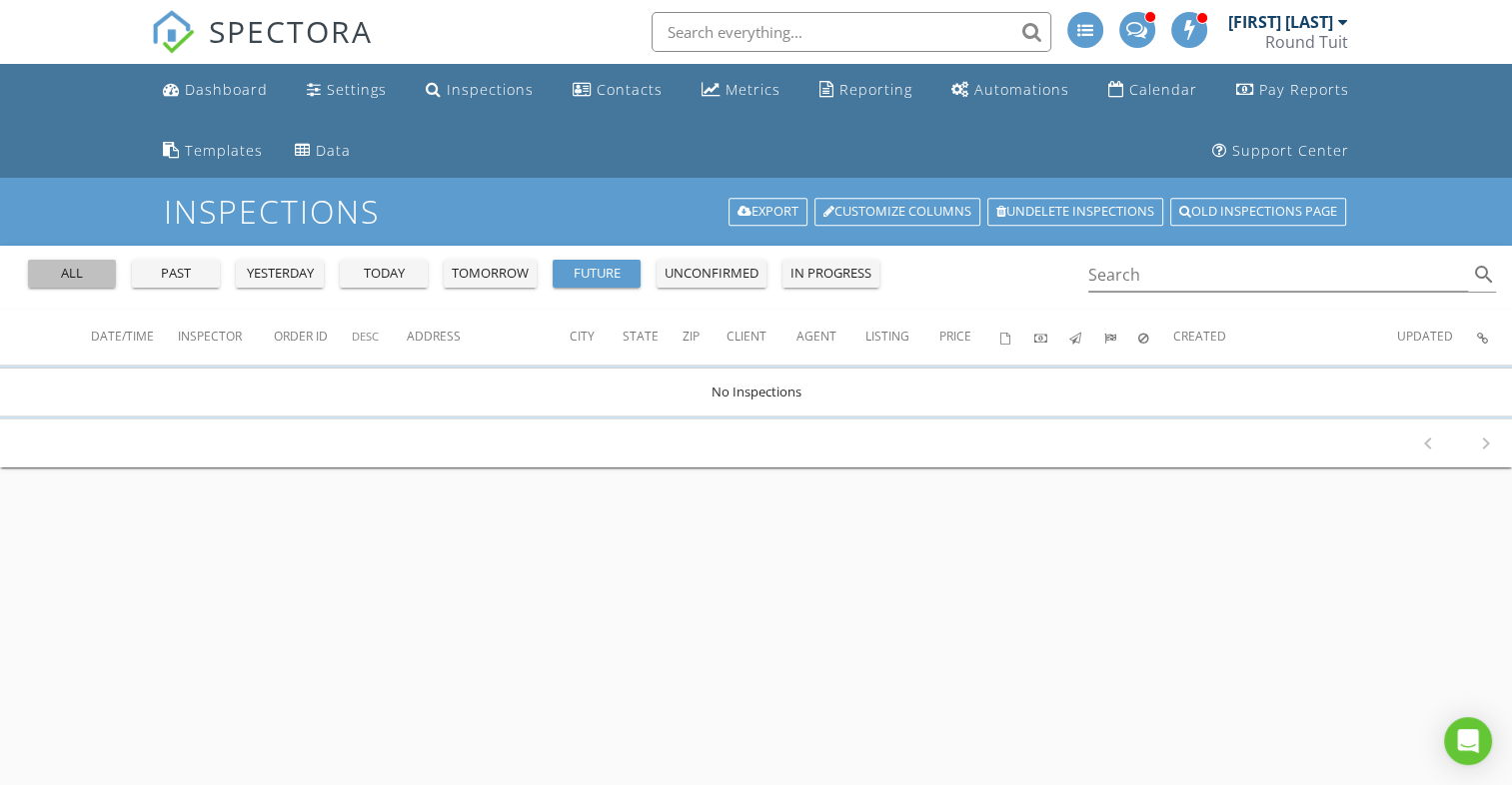 click on "all" at bounding box center [72, 274] 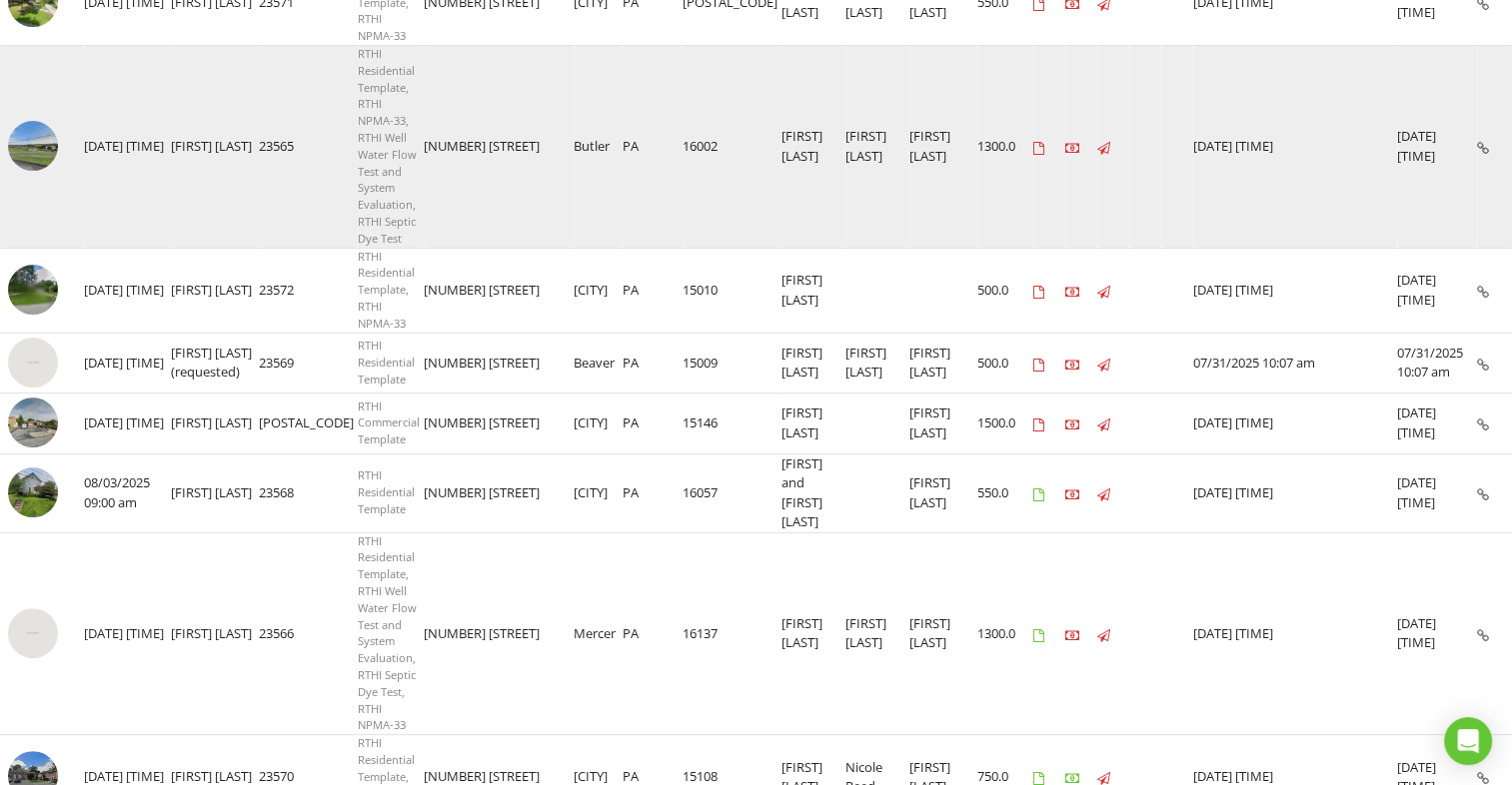 scroll, scrollTop: 0, scrollLeft: 0, axis: both 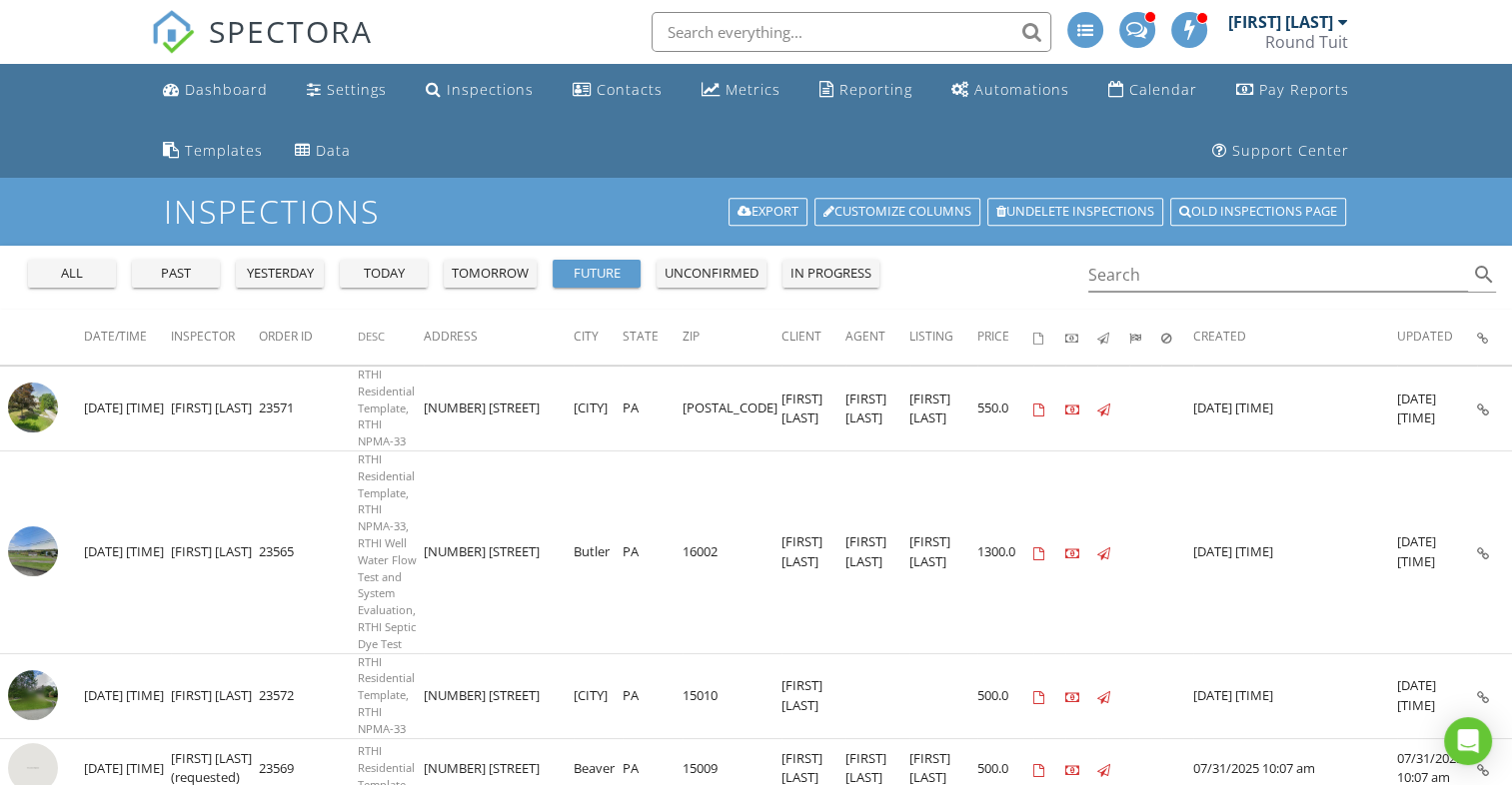 click on "all" at bounding box center (72, 274) 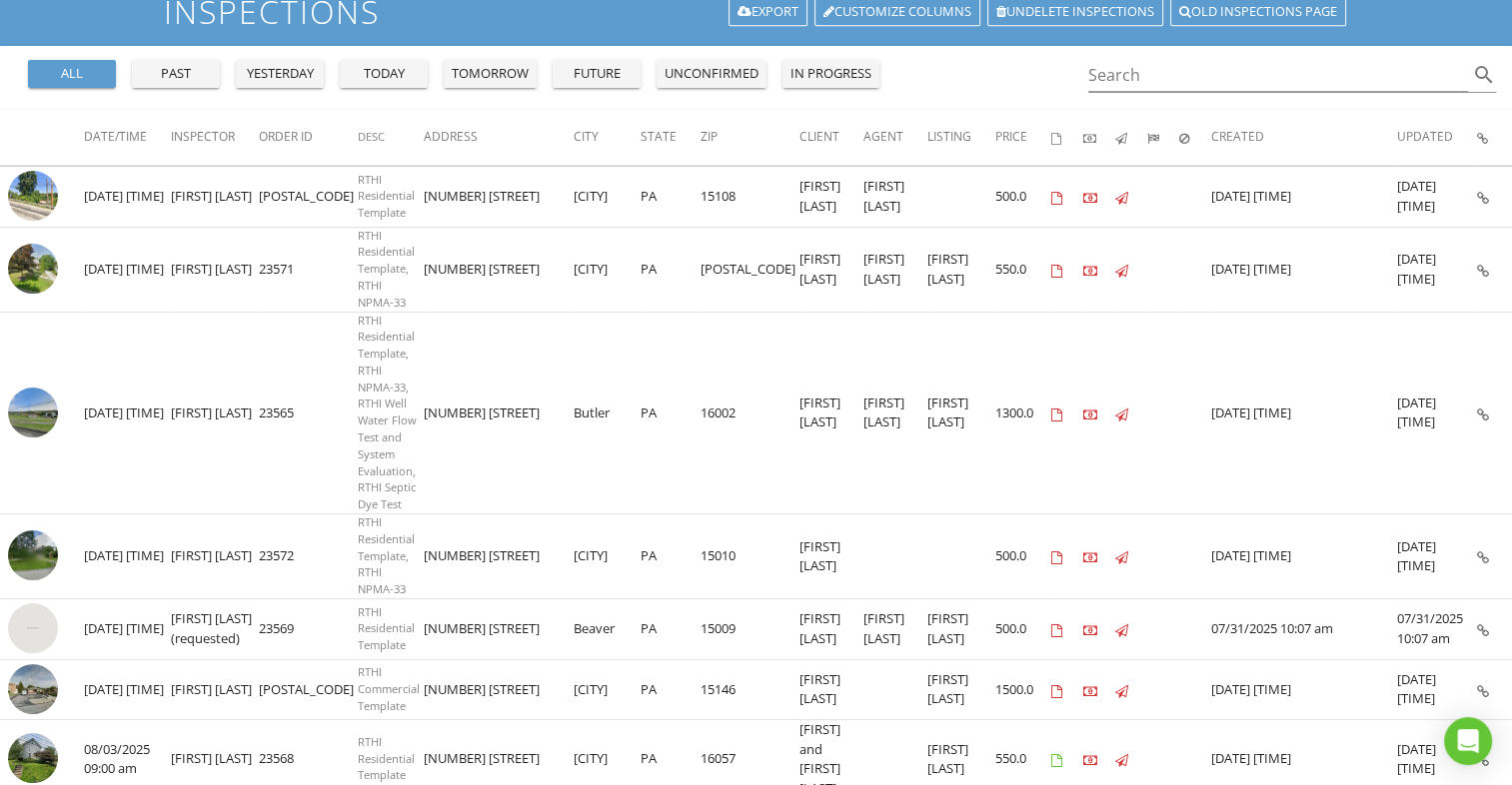 scroll, scrollTop: 0, scrollLeft: 0, axis: both 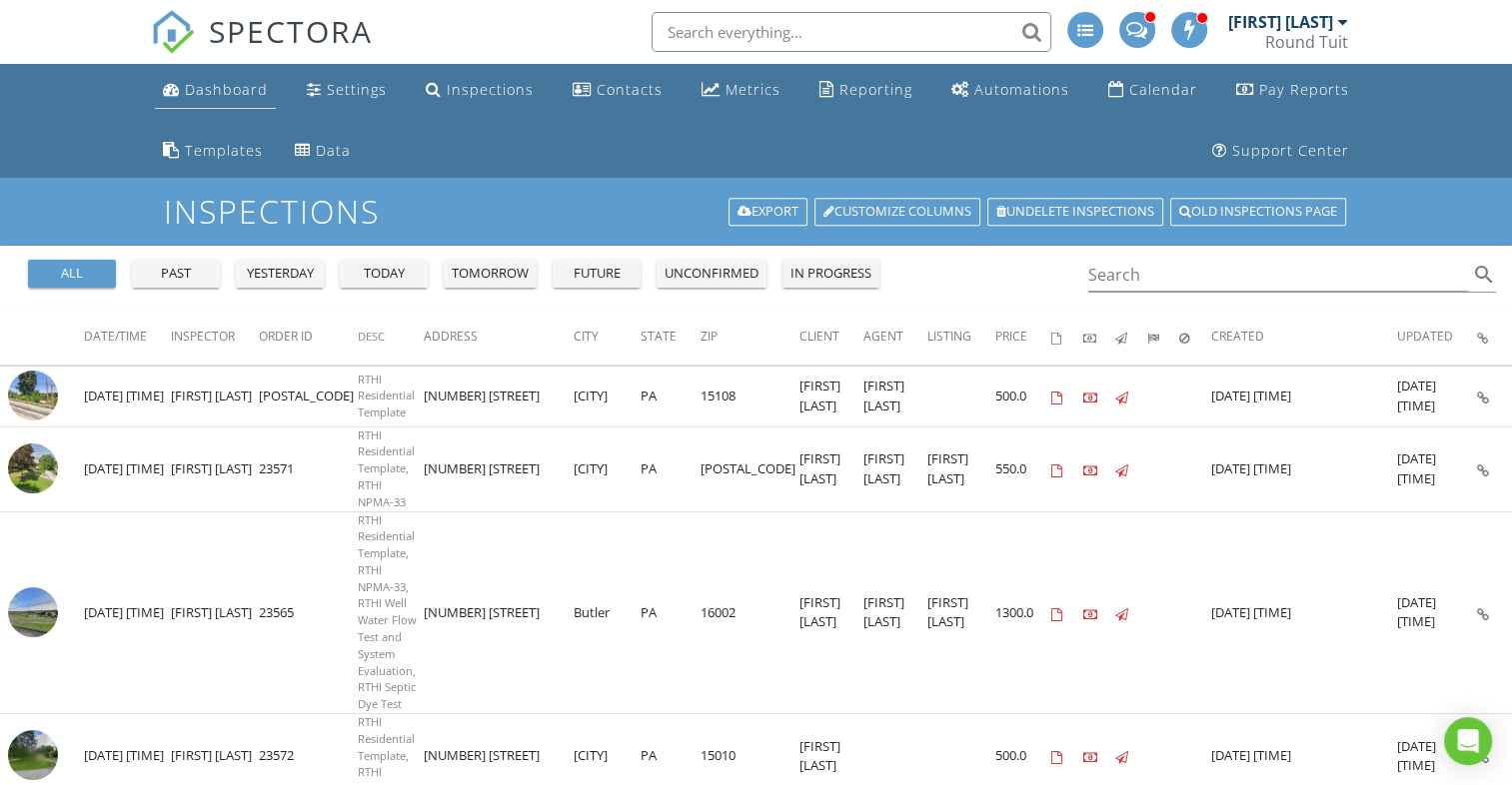 click on "Dashboard" at bounding box center (226, 89) 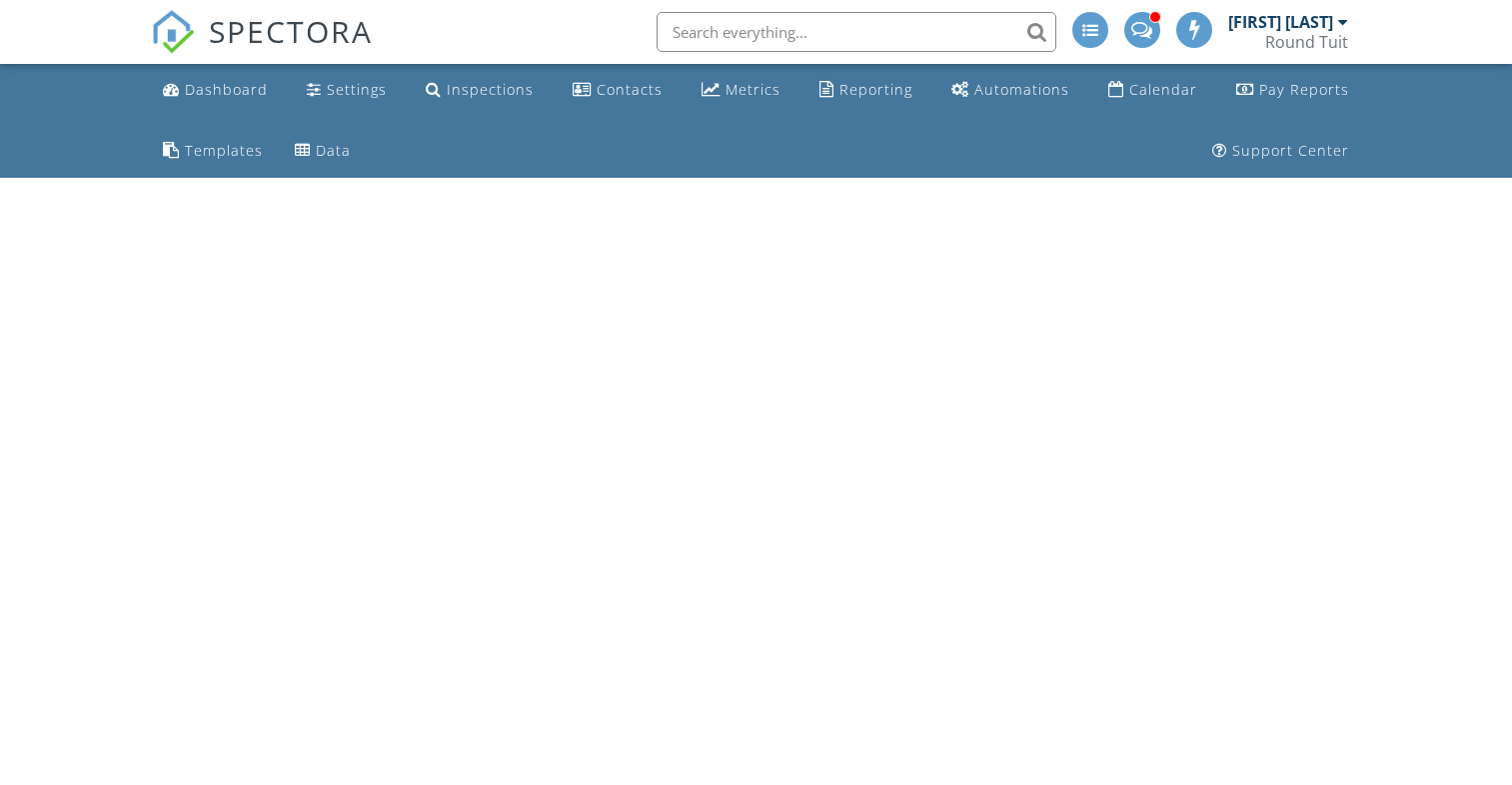 scroll, scrollTop: 0, scrollLeft: 0, axis: both 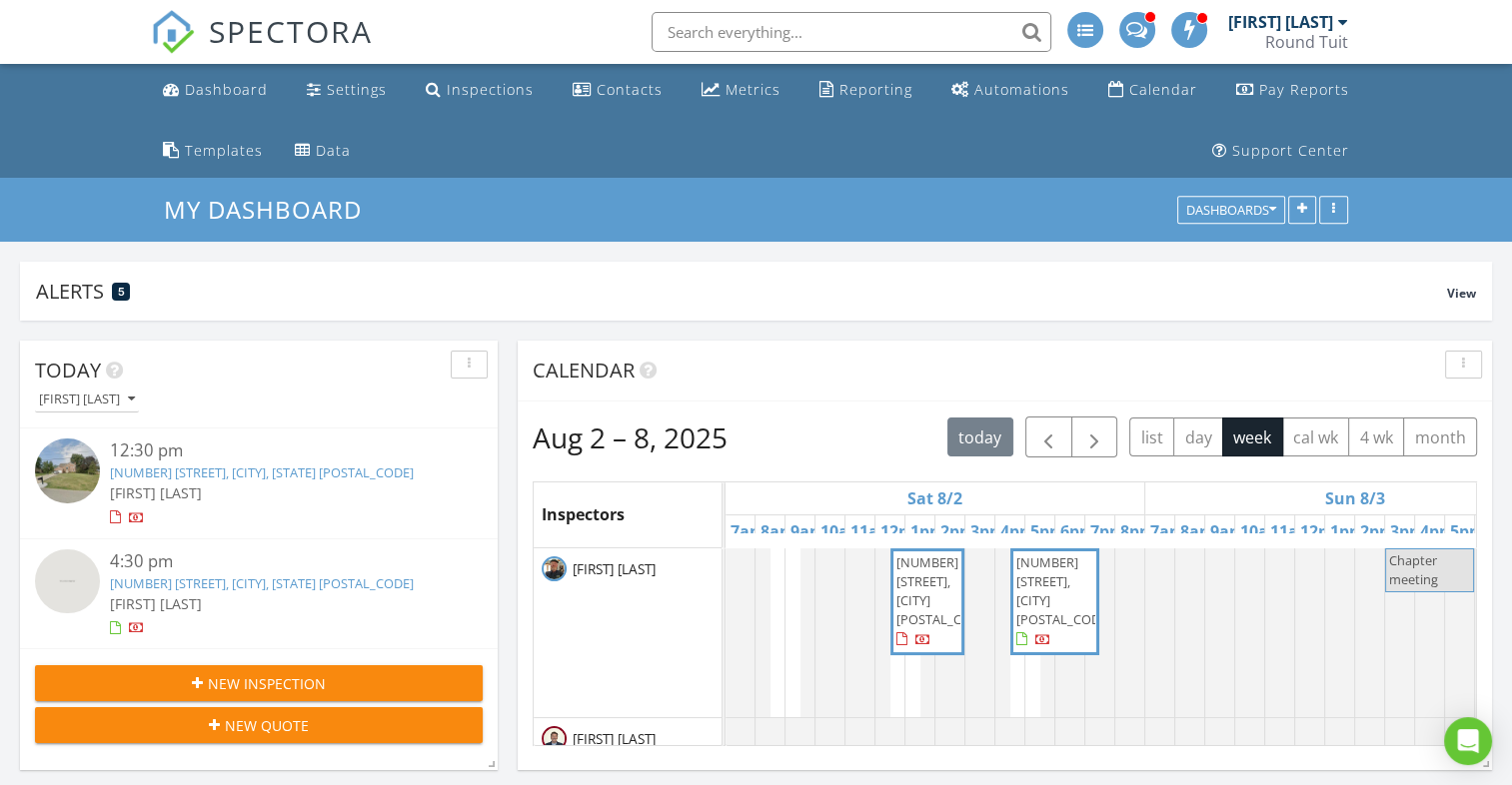 click at bounding box center [67, 470] 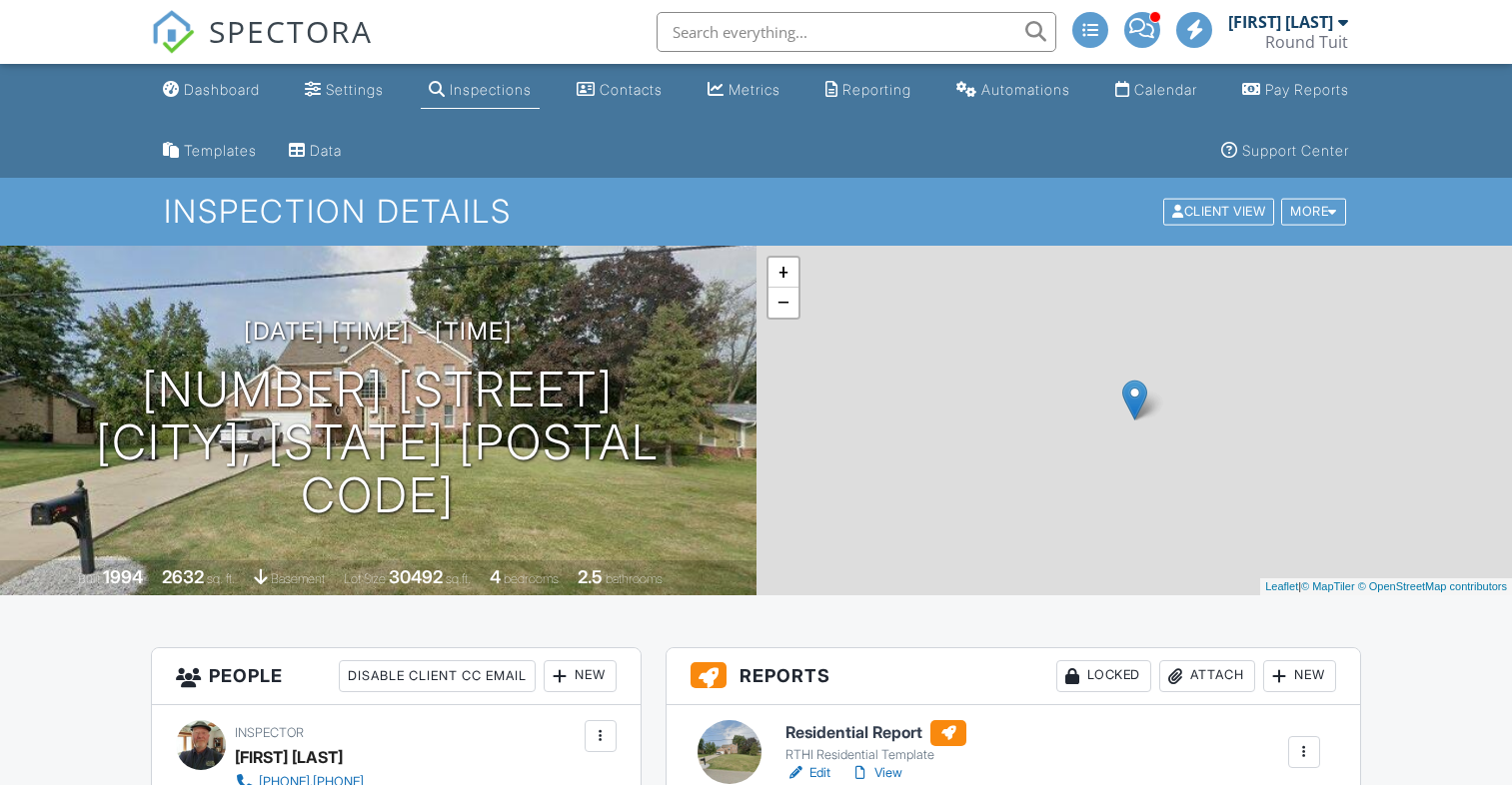 scroll, scrollTop: 0, scrollLeft: 0, axis: both 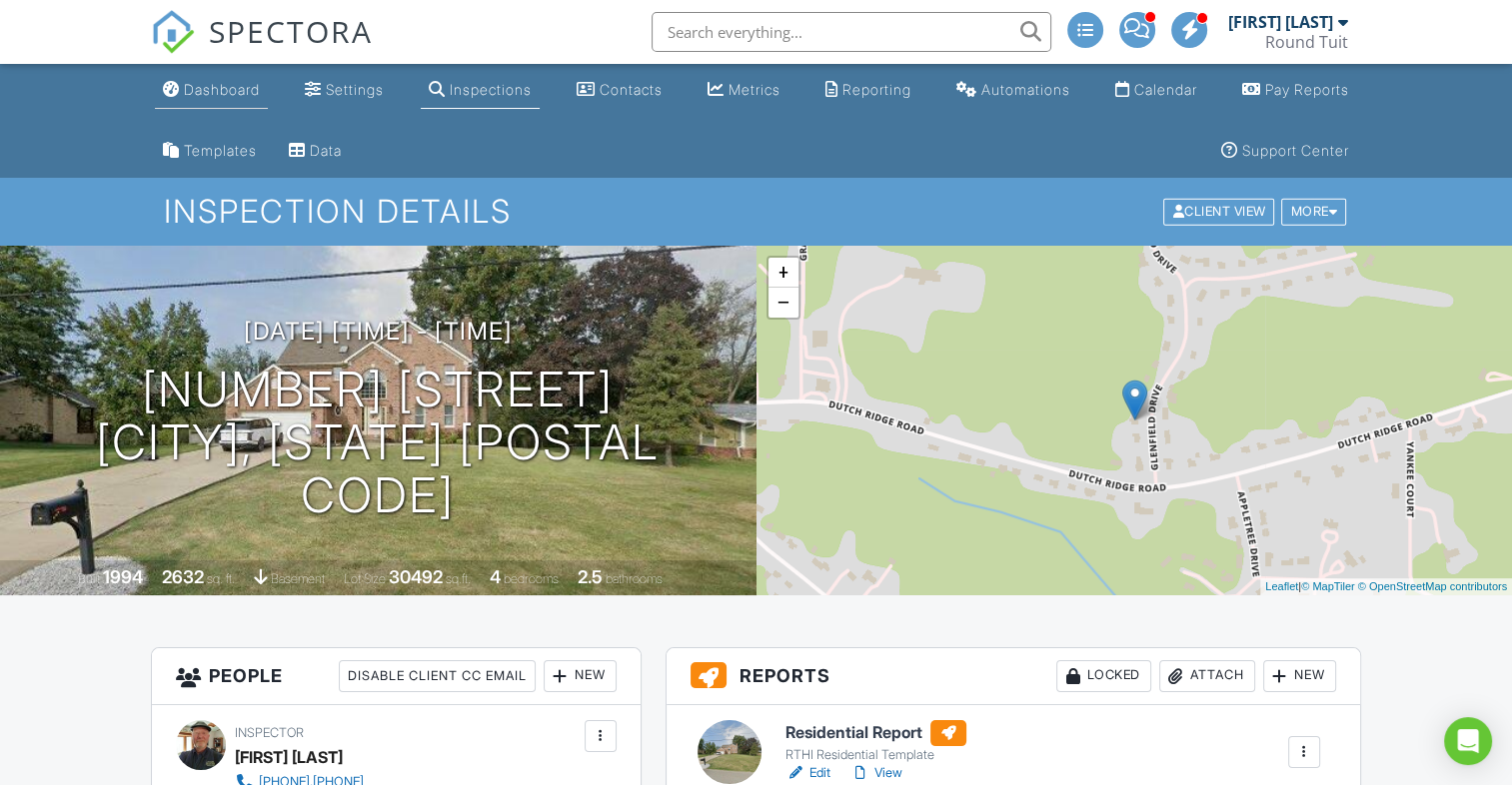 click on "Dashboard" at bounding box center [222, 89] 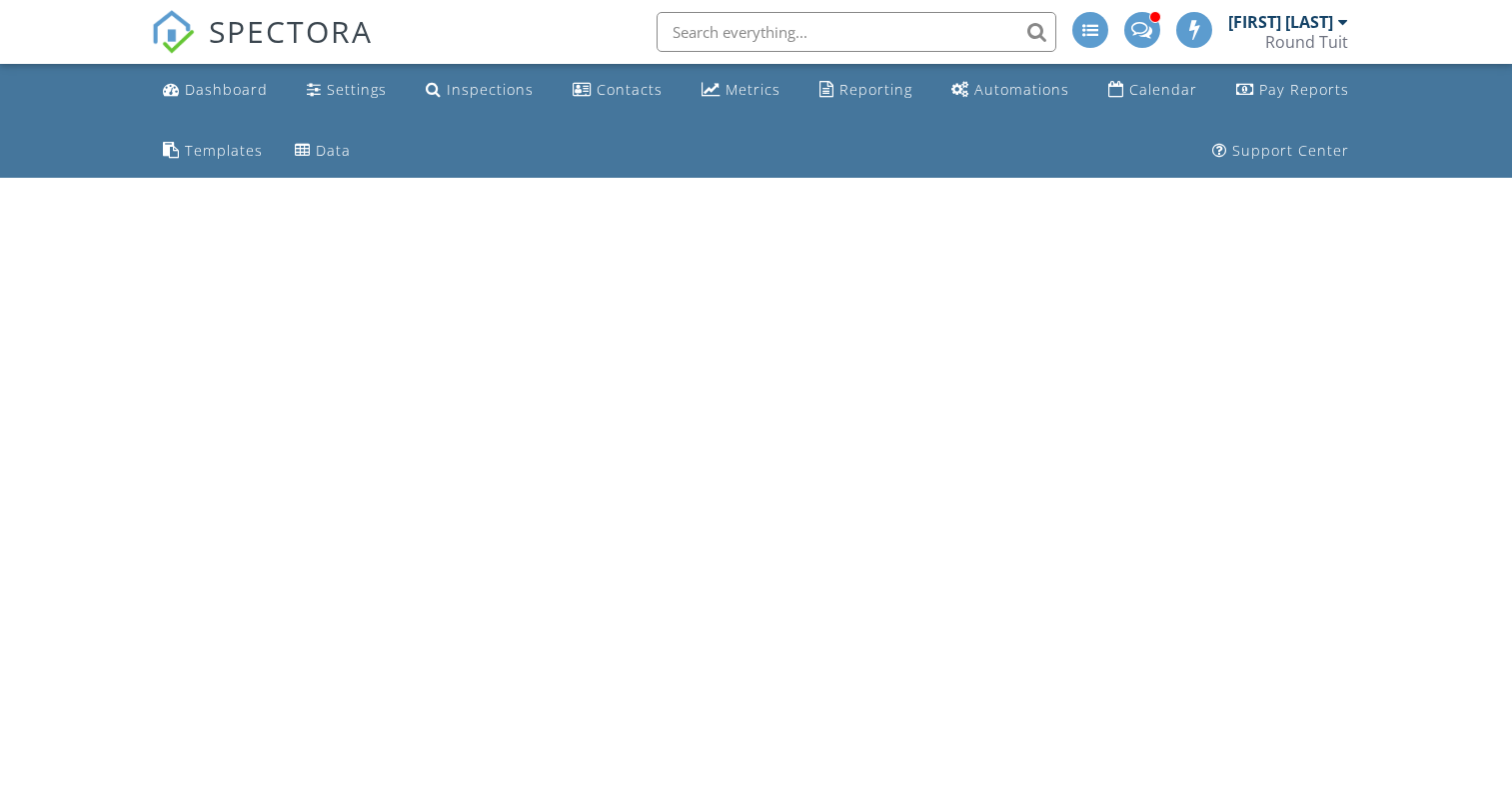 scroll, scrollTop: 0, scrollLeft: 0, axis: both 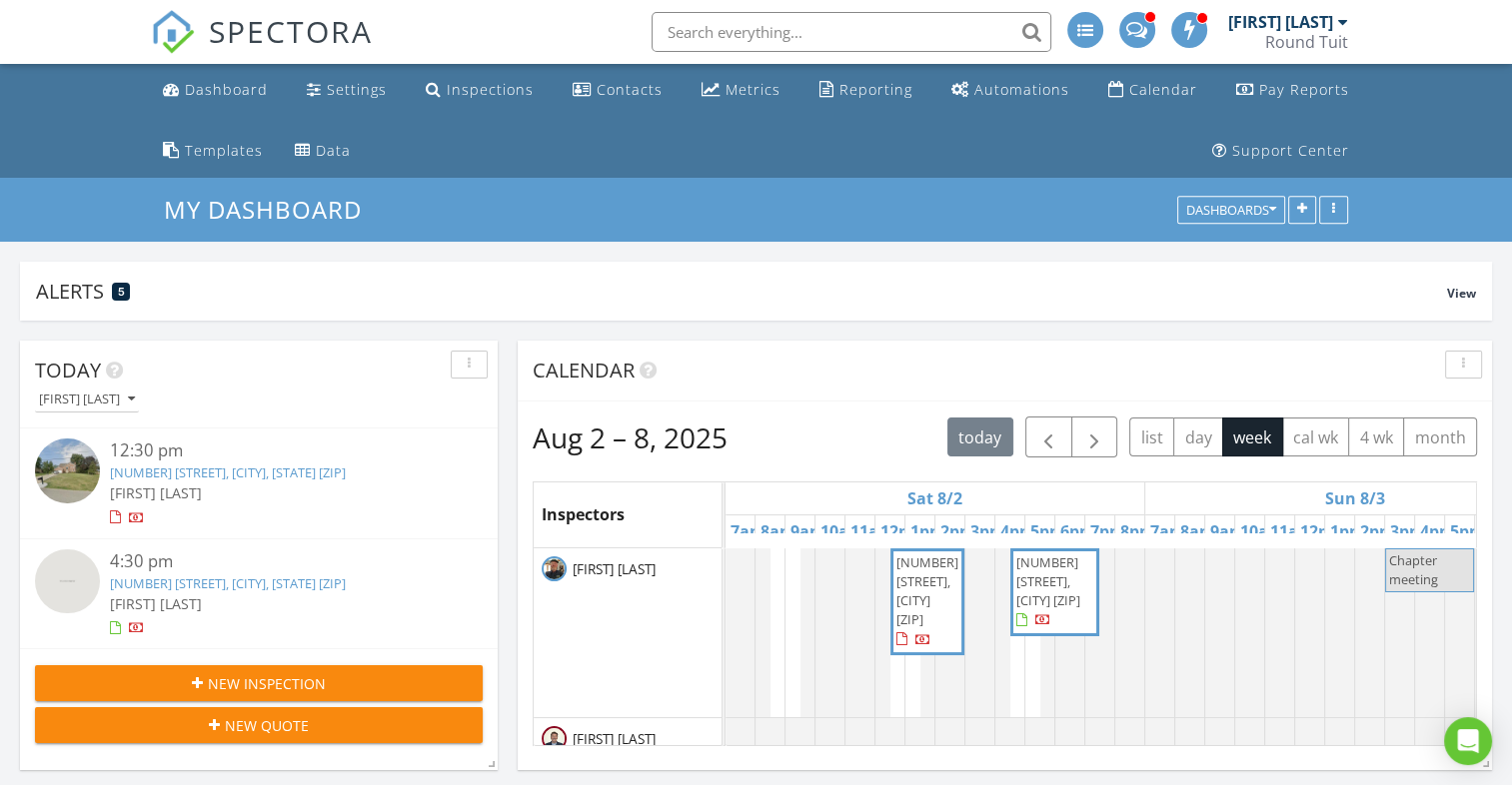 click at bounding box center [67, 581] 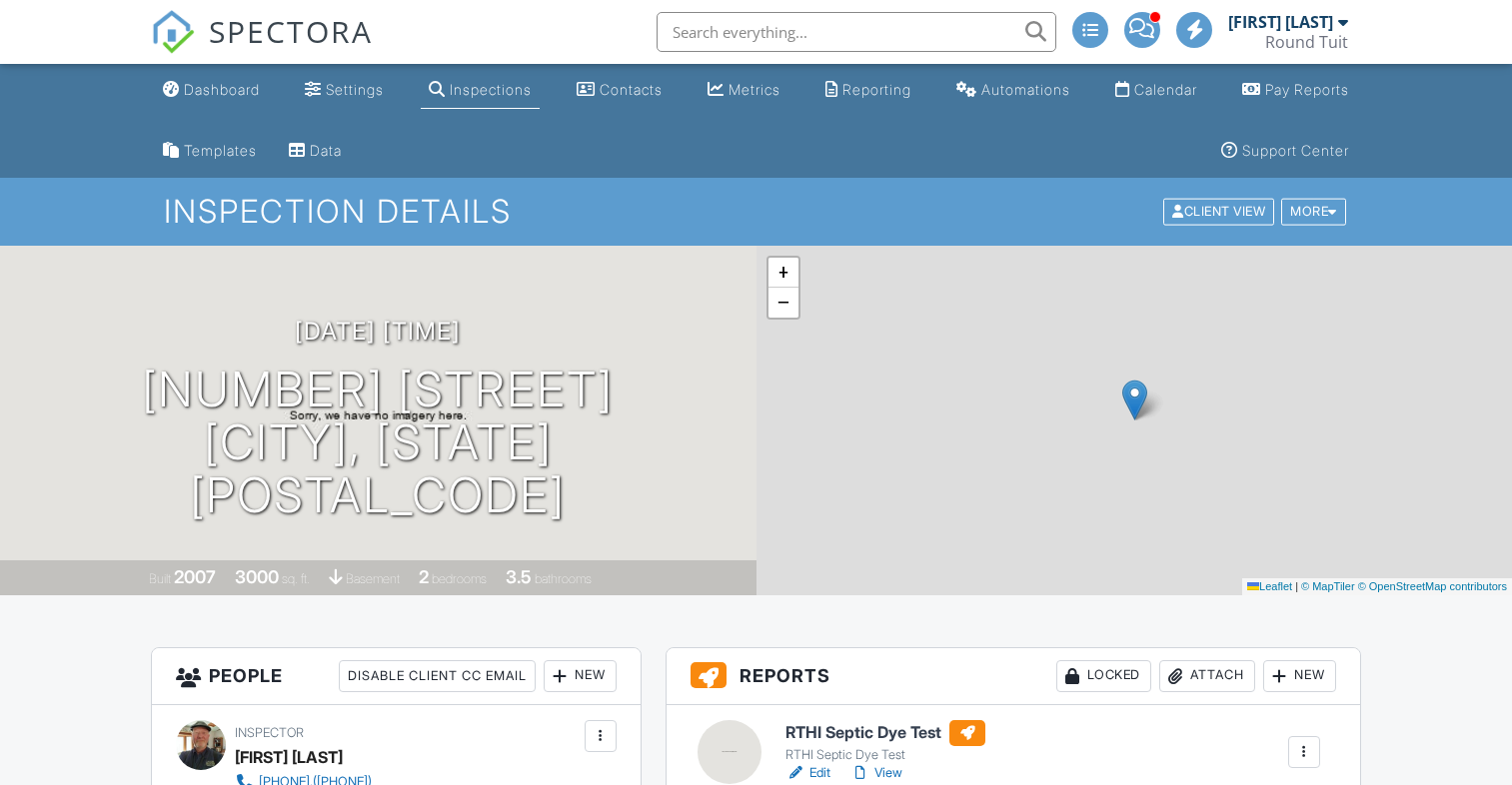 scroll, scrollTop: 0, scrollLeft: 0, axis: both 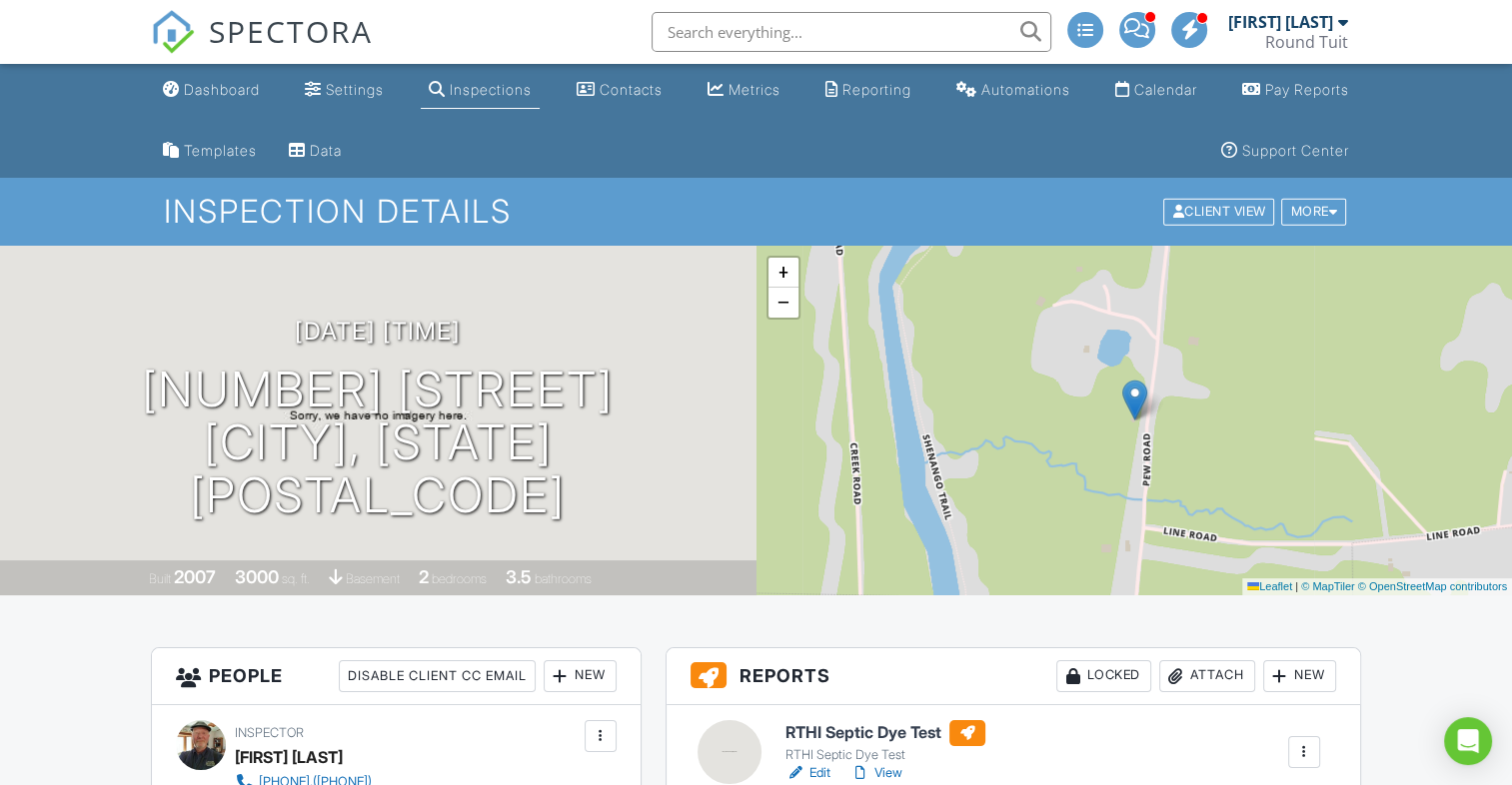 click on "Inspections" at bounding box center (491, 89) 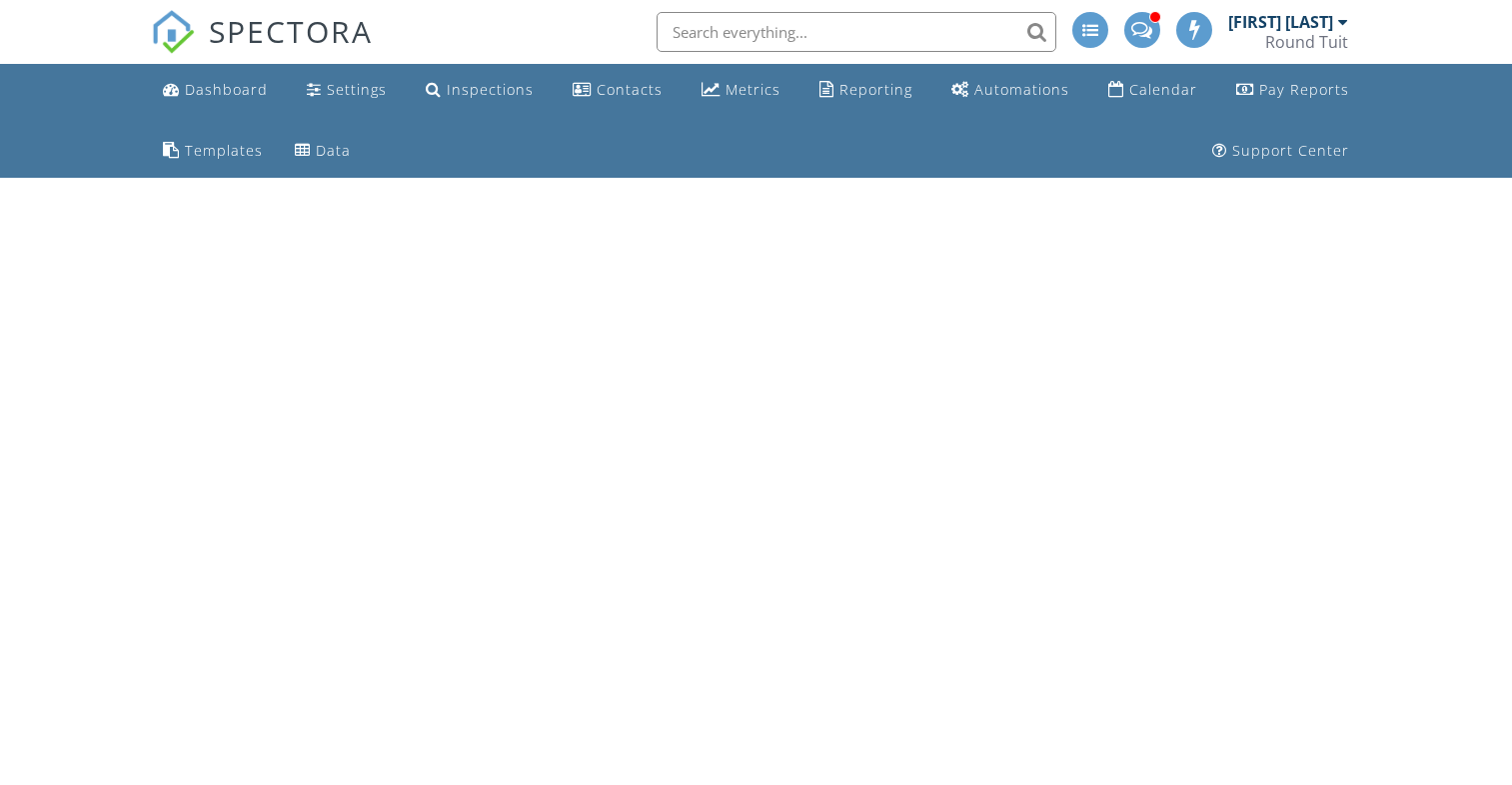scroll, scrollTop: 0, scrollLeft: 0, axis: both 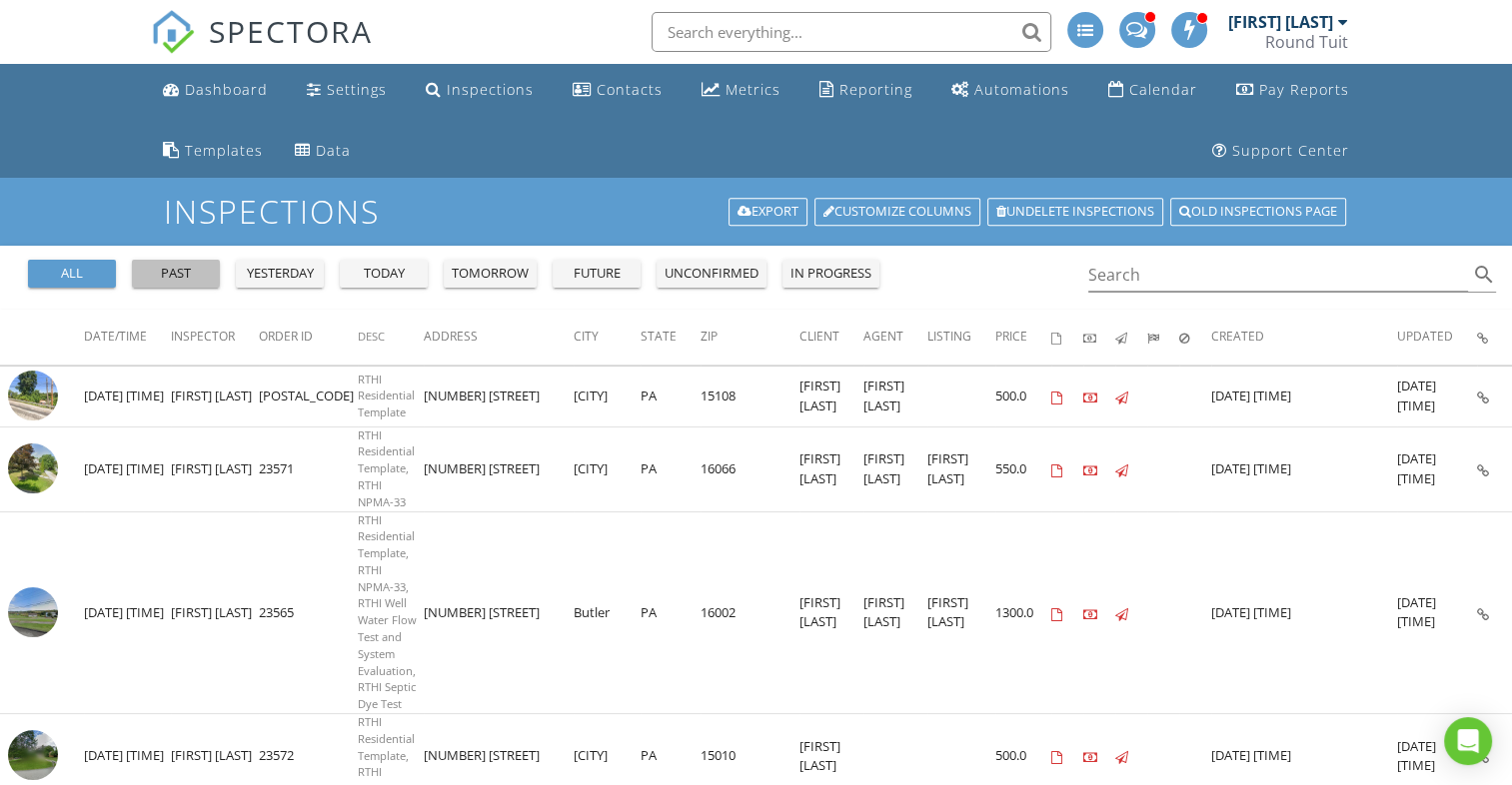 click on "past" at bounding box center [176, 274] 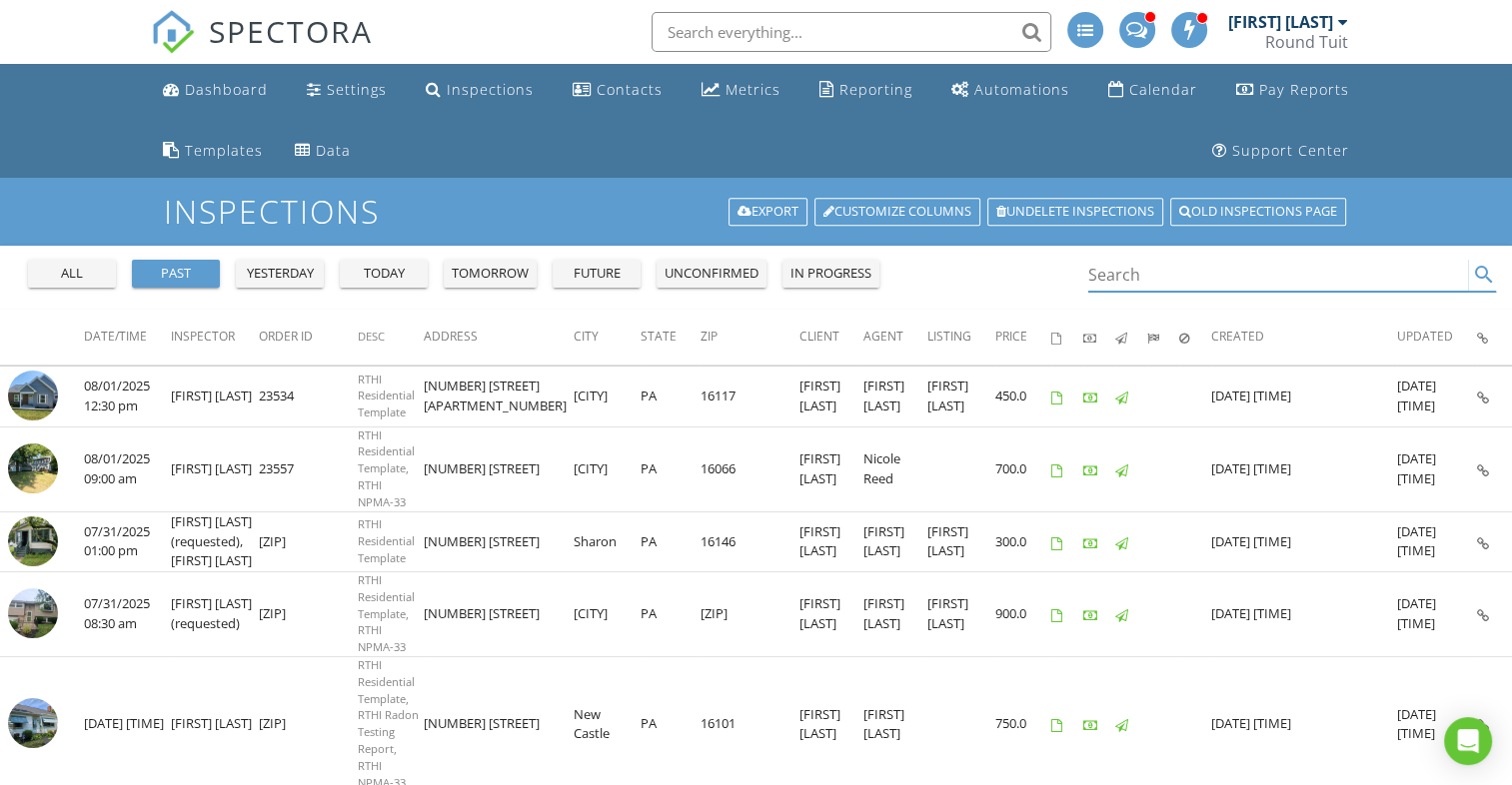 click at bounding box center [1278, 275] 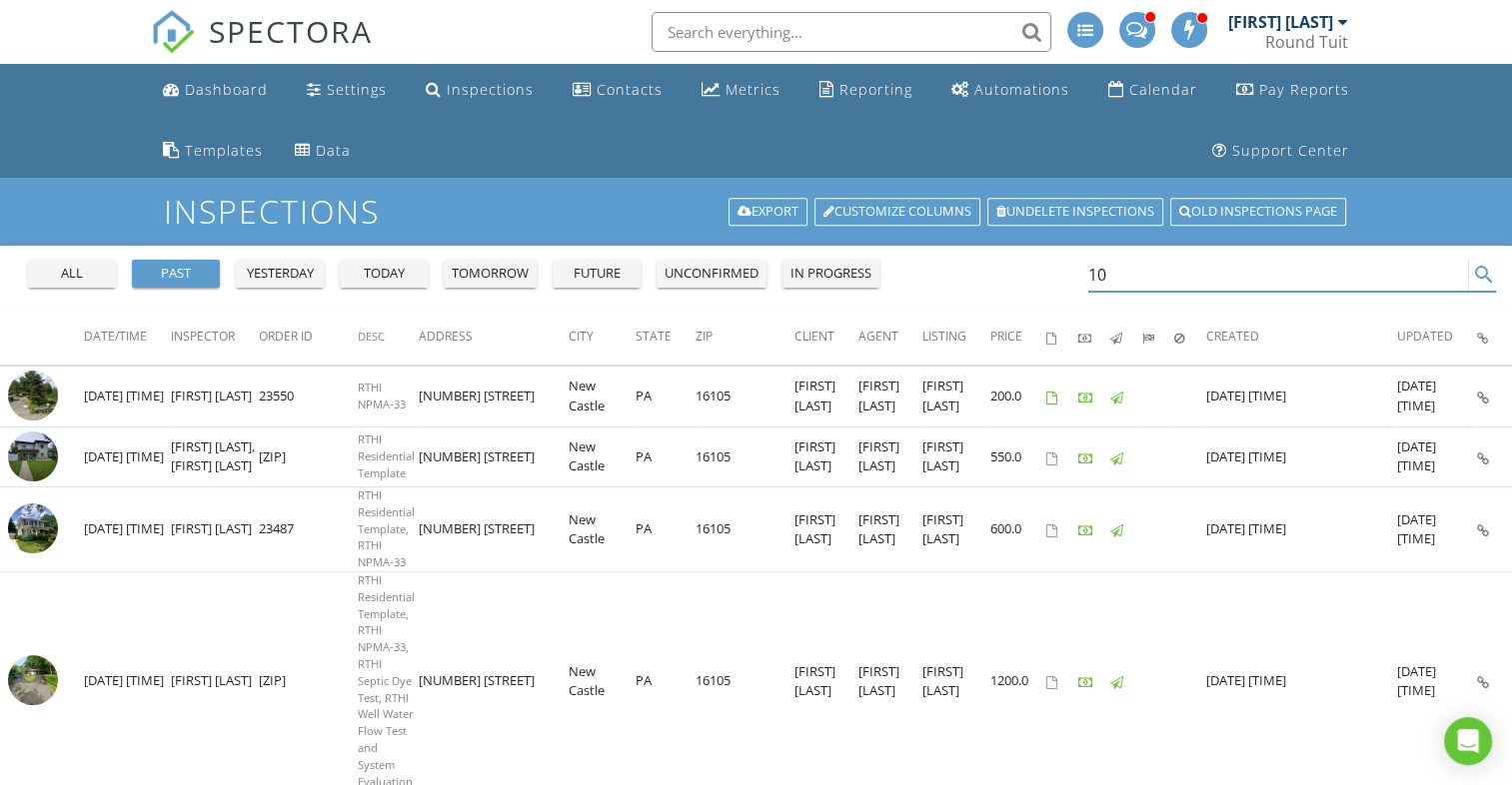 type on "1" 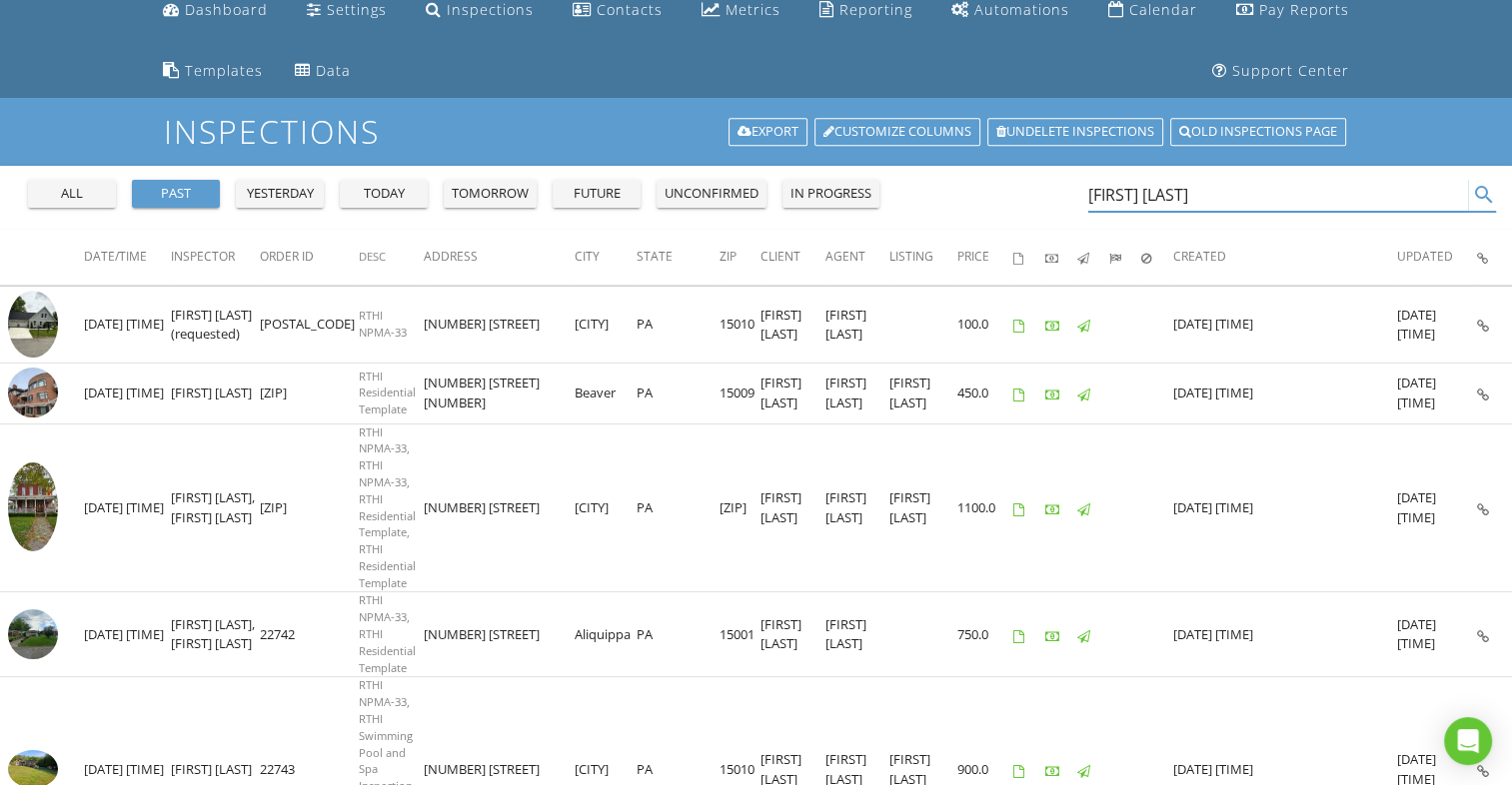 scroll, scrollTop: 0, scrollLeft: 0, axis: both 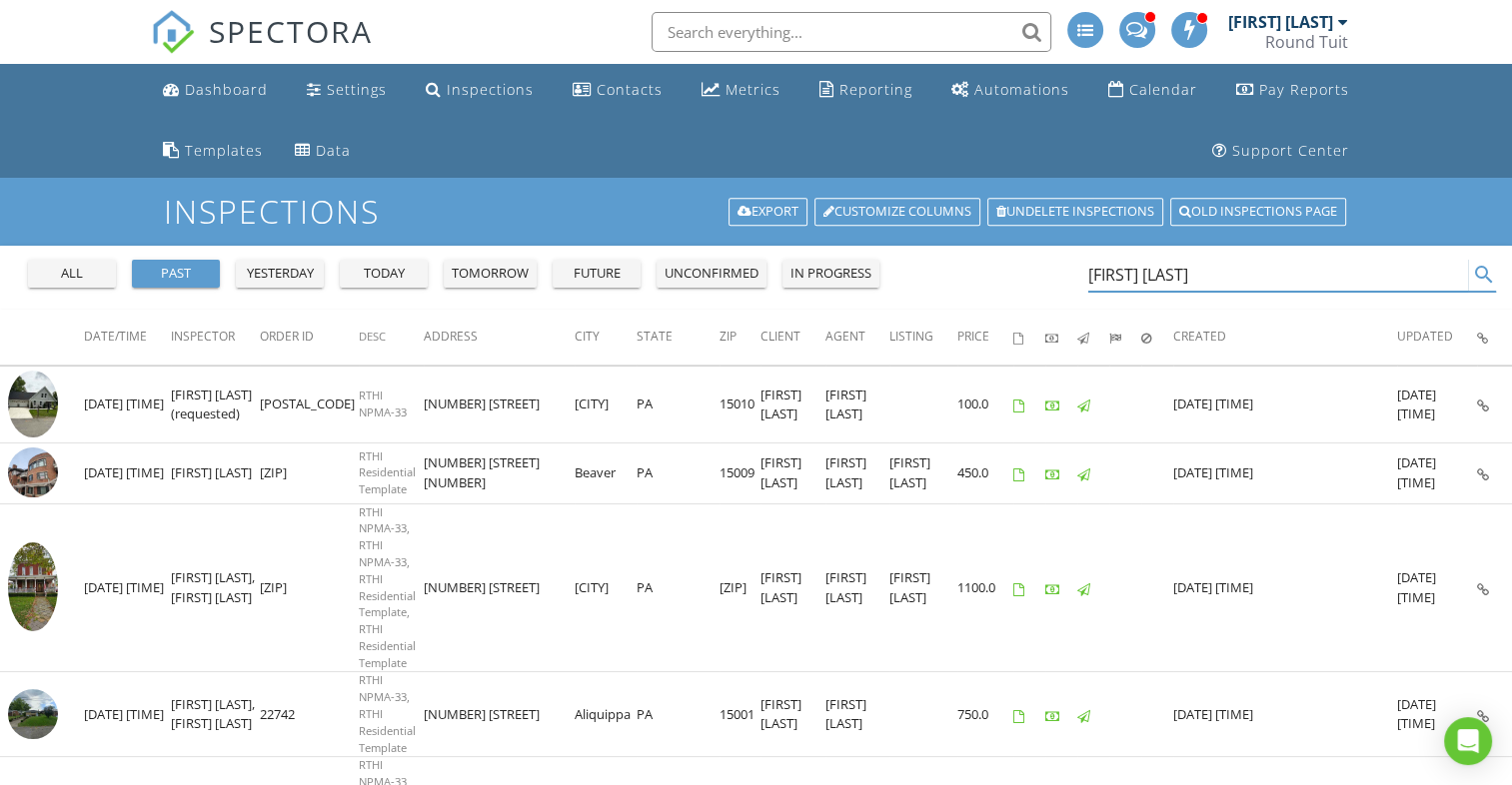 drag, startPoint x: 1235, startPoint y: 276, endPoint x: 911, endPoint y: 297, distance: 324.67984 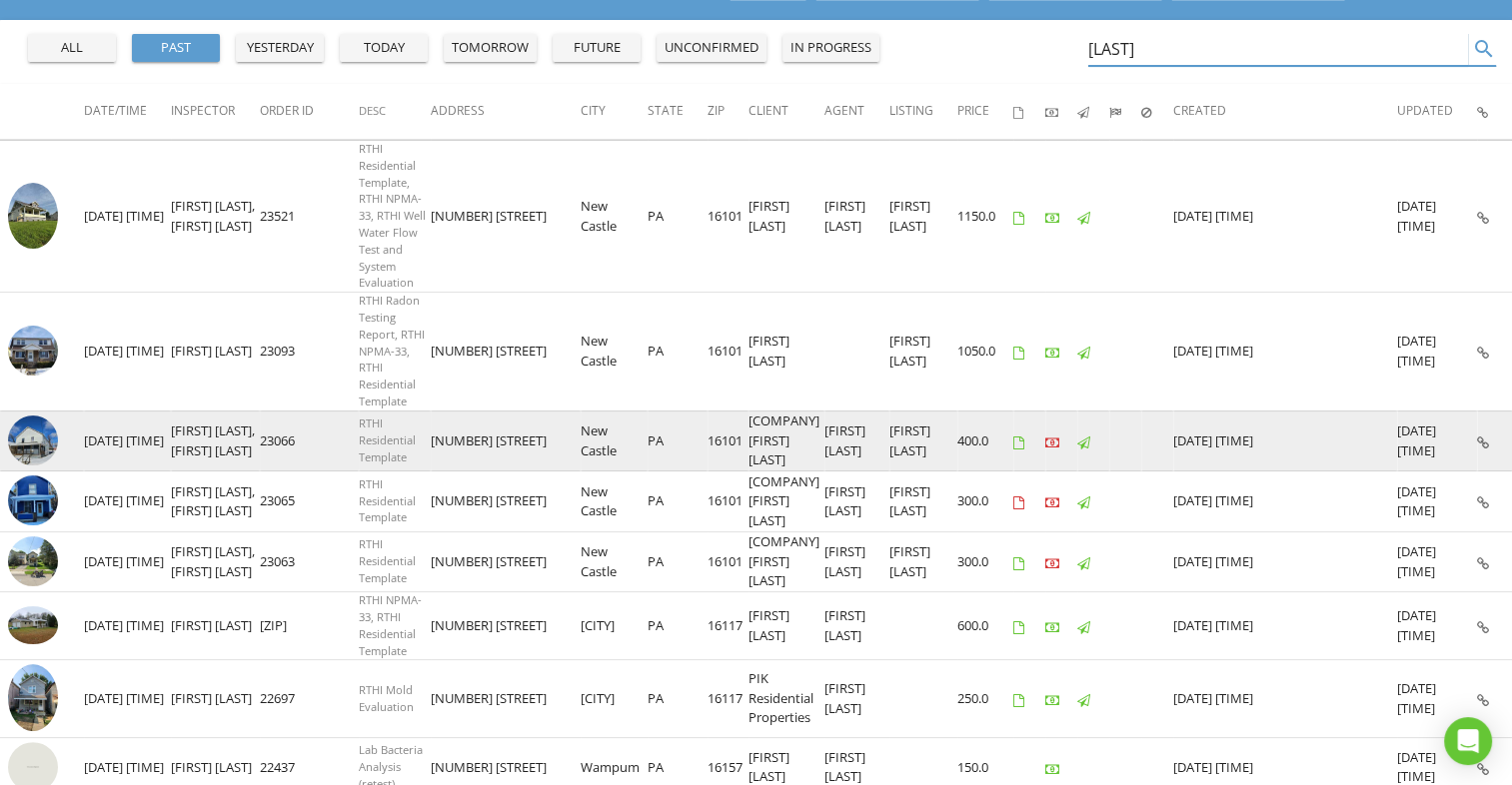scroll, scrollTop: 227, scrollLeft: 0, axis: vertical 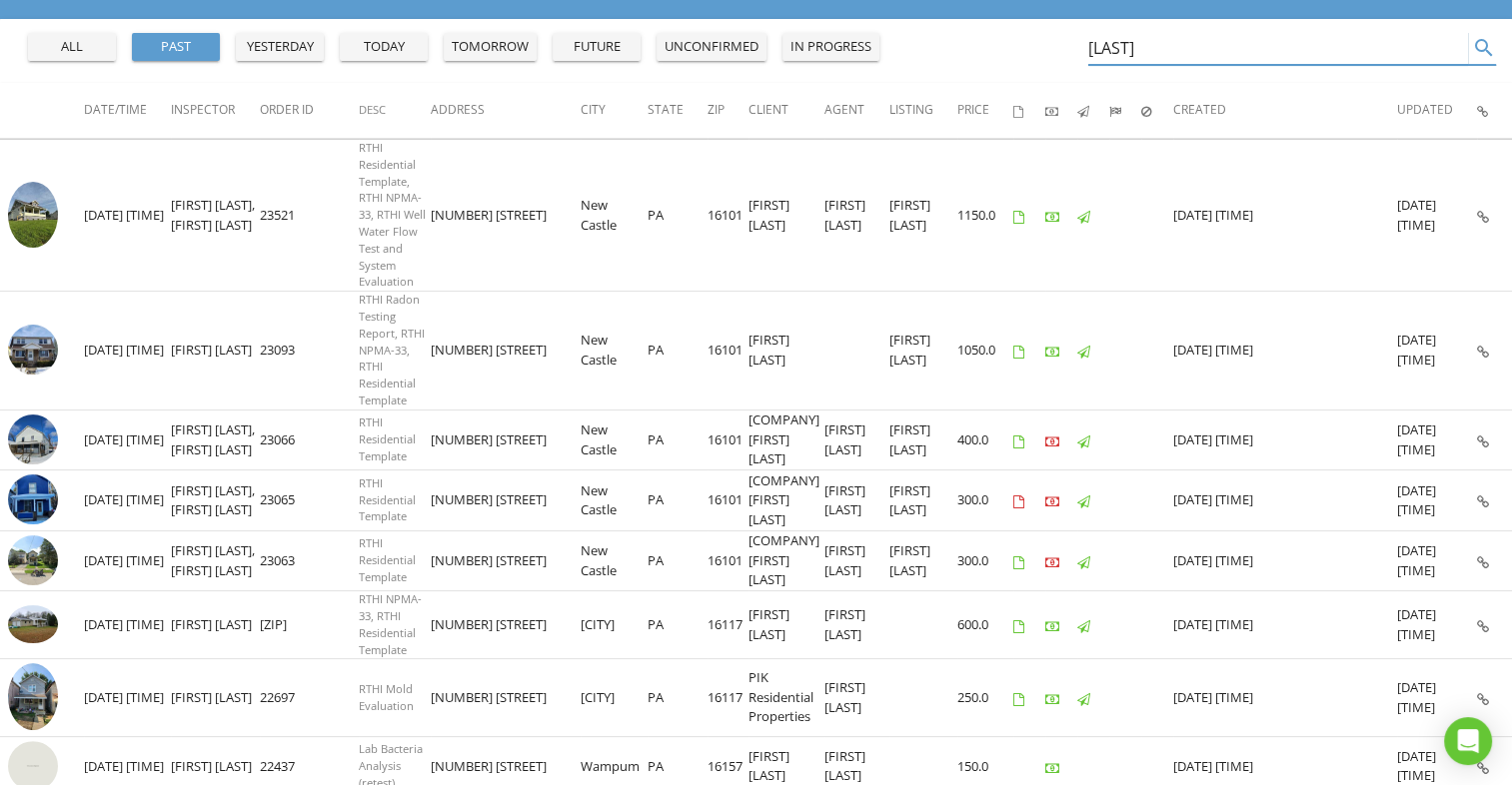 drag, startPoint x: 1167, startPoint y: 45, endPoint x: 1035, endPoint y: 57, distance: 132.54433 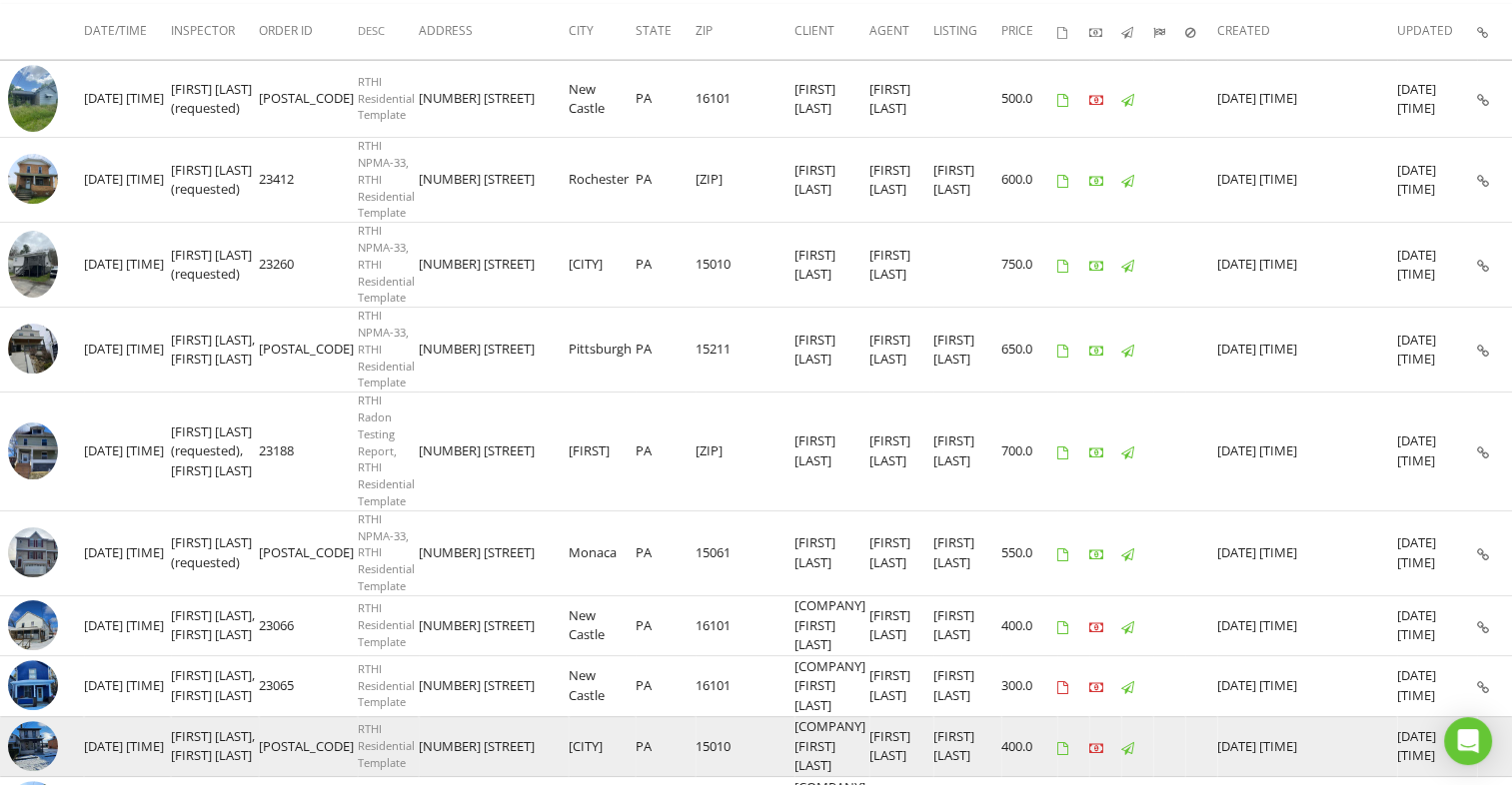scroll, scrollTop: 0, scrollLeft: 0, axis: both 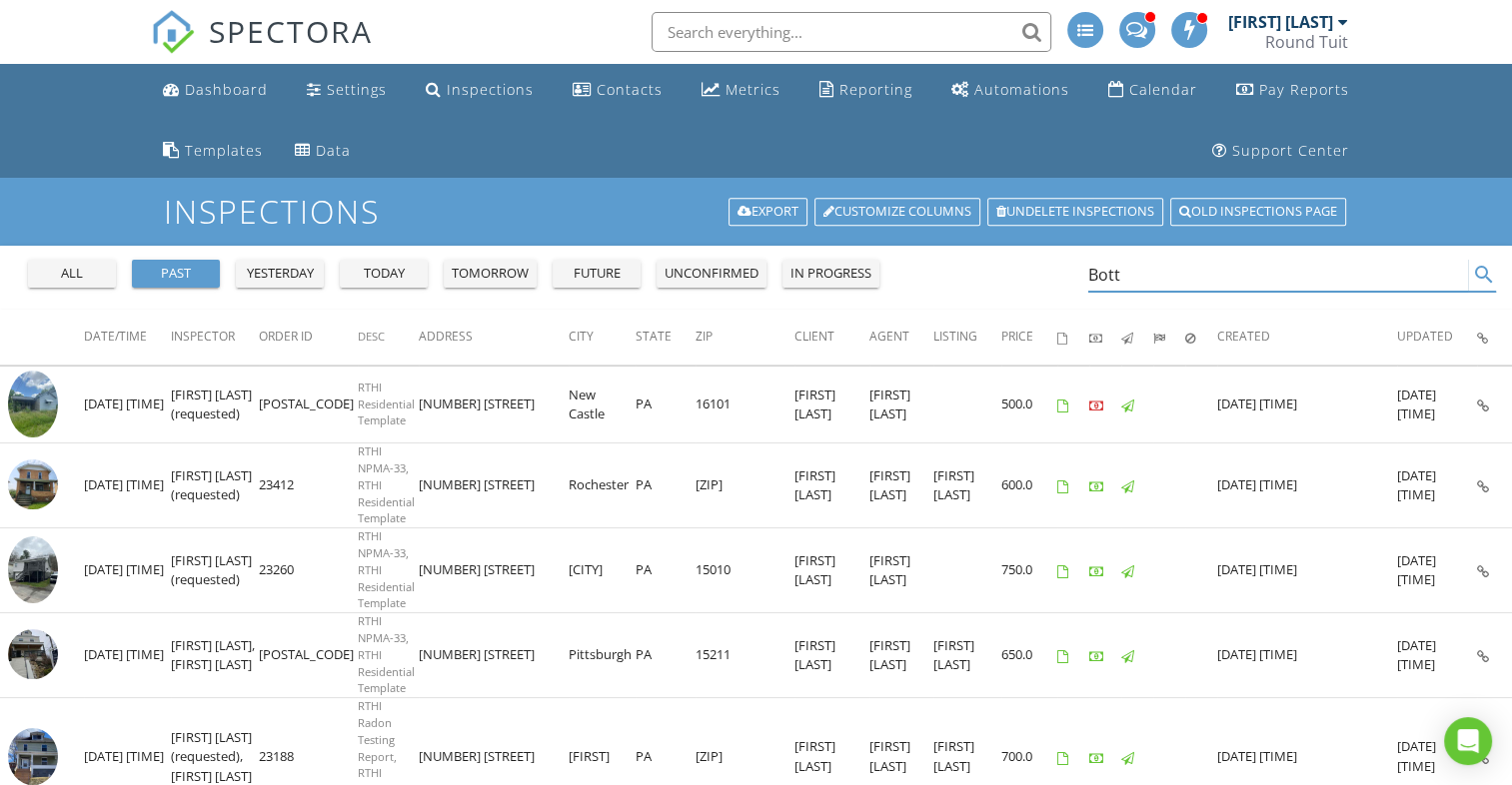 drag, startPoint x: 1116, startPoint y: 276, endPoint x: 1060, endPoint y: 275, distance: 56.008928 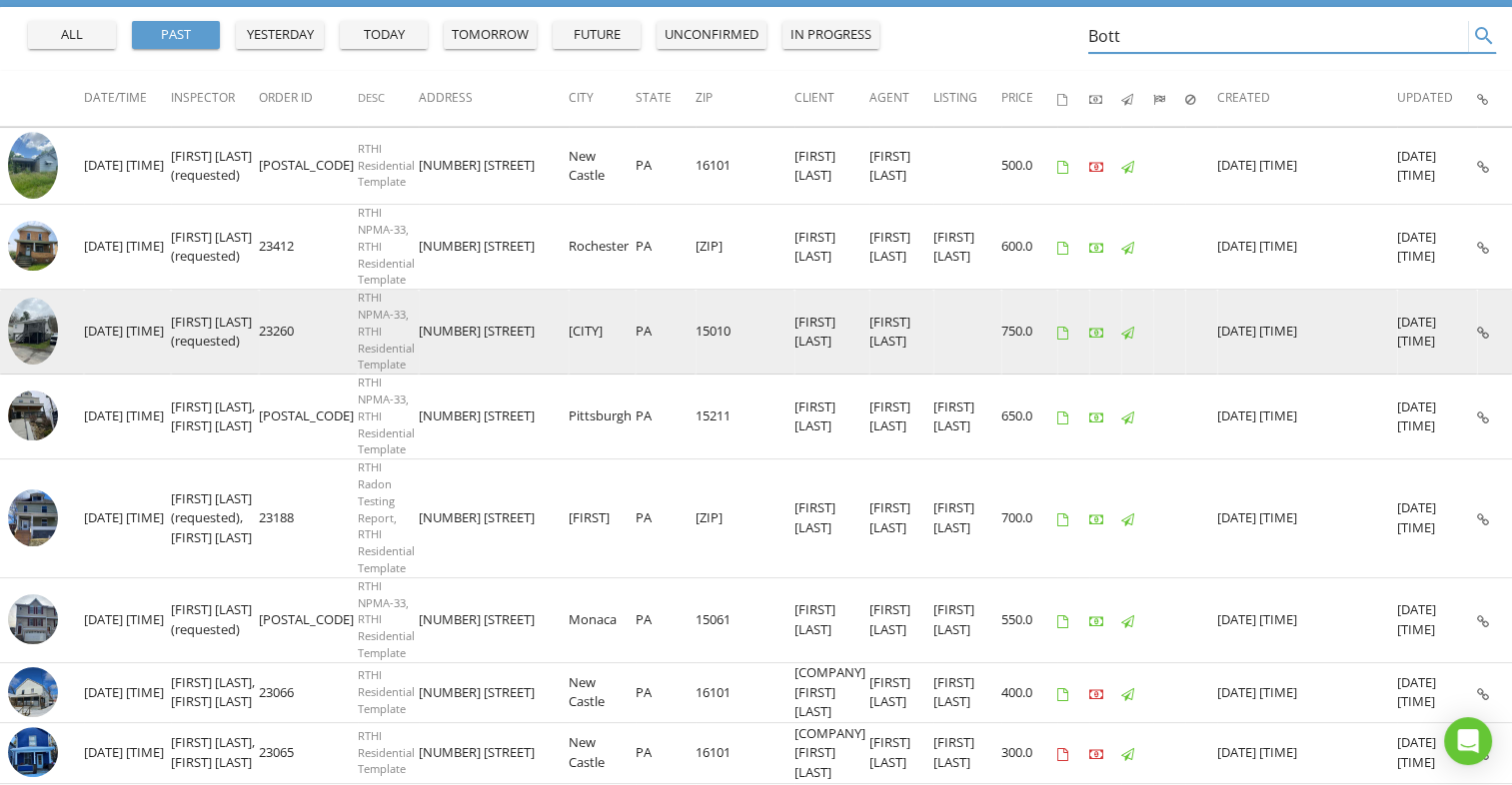 scroll, scrollTop: 222, scrollLeft: 0, axis: vertical 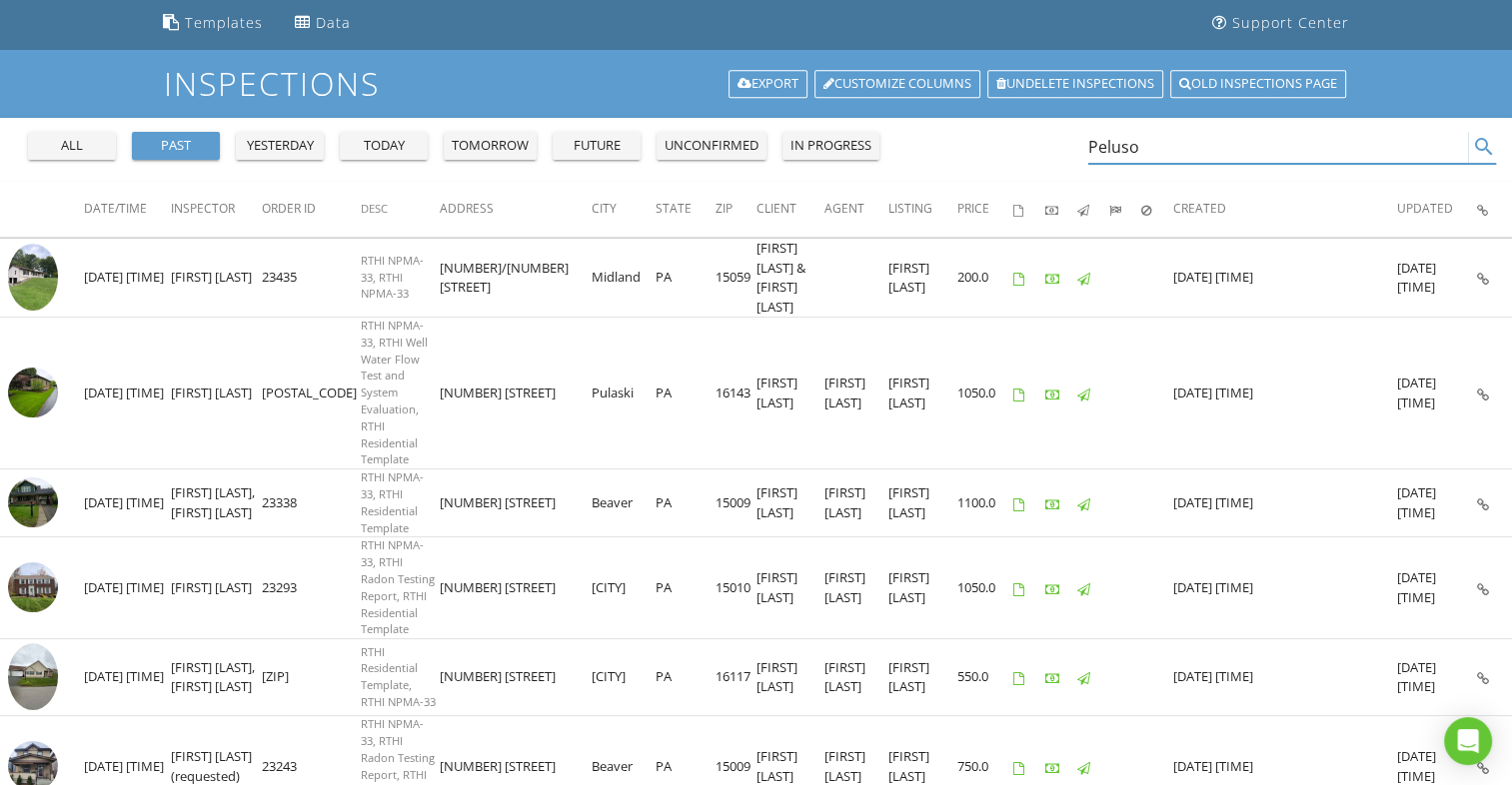 click on "Peluso" at bounding box center (1278, 147) 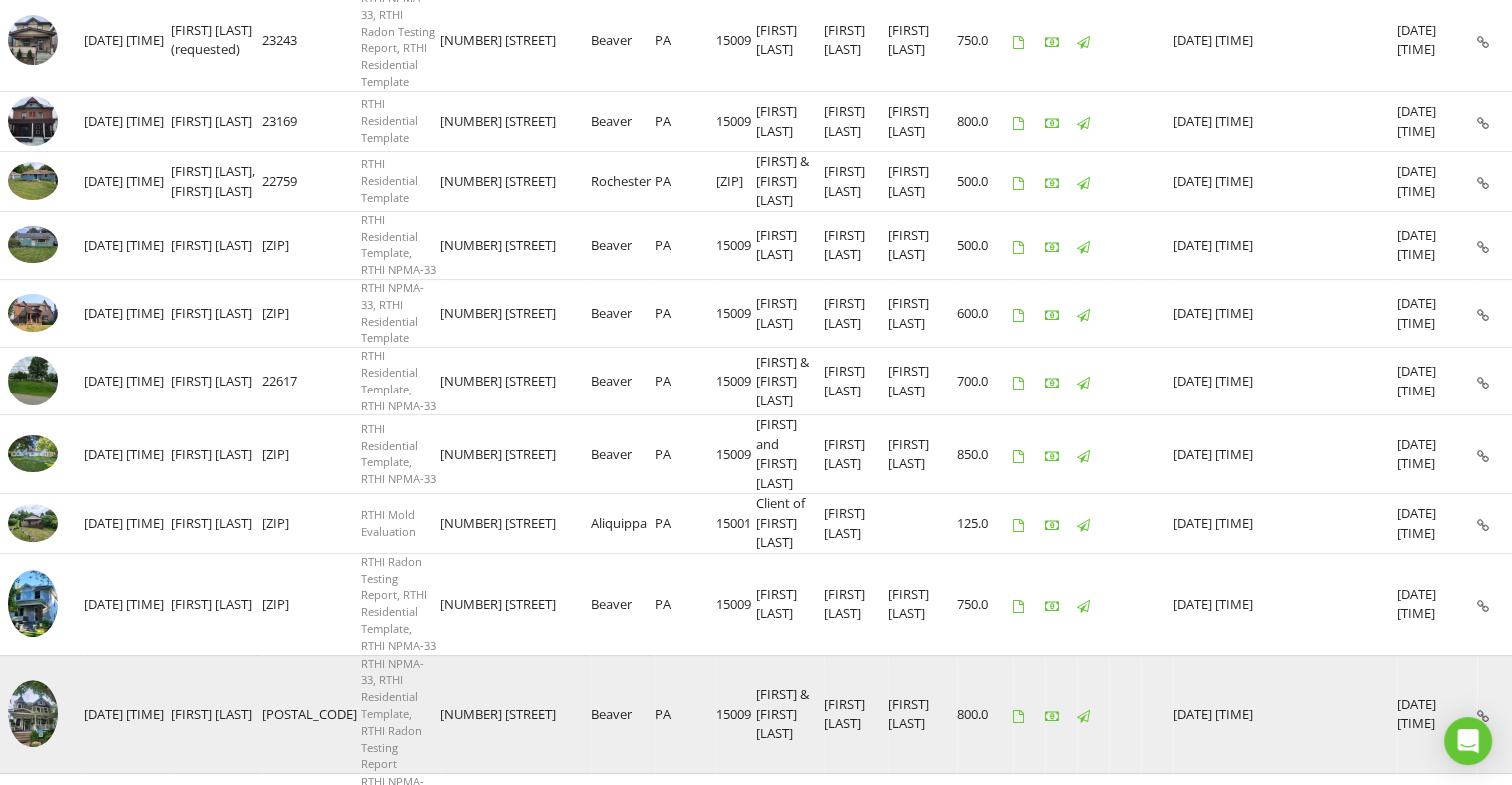 scroll, scrollTop: 0, scrollLeft: 0, axis: both 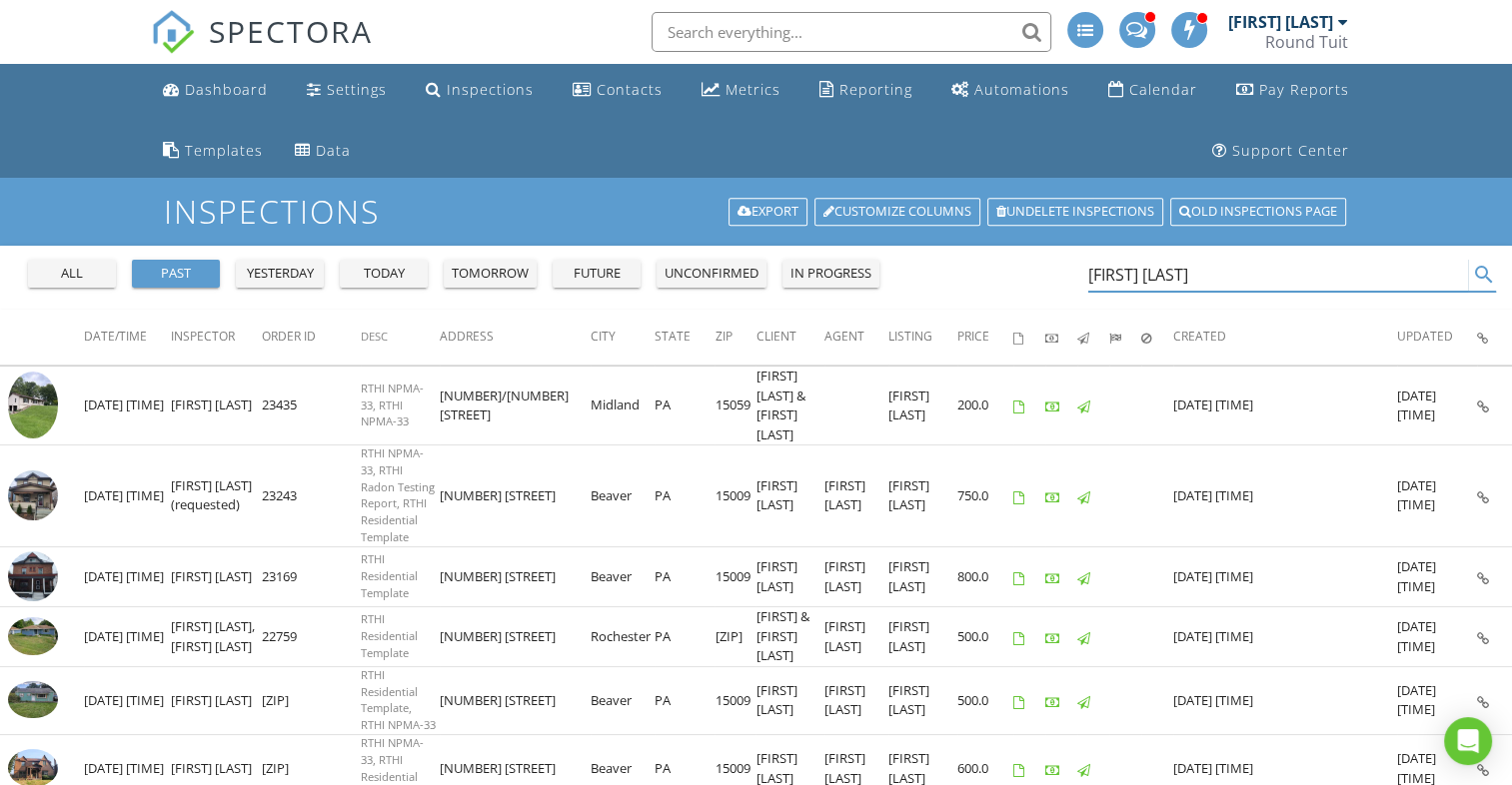 drag, startPoint x: 1188, startPoint y: 281, endPoint x: 909, endPoint y: 308, distance: 280.3034 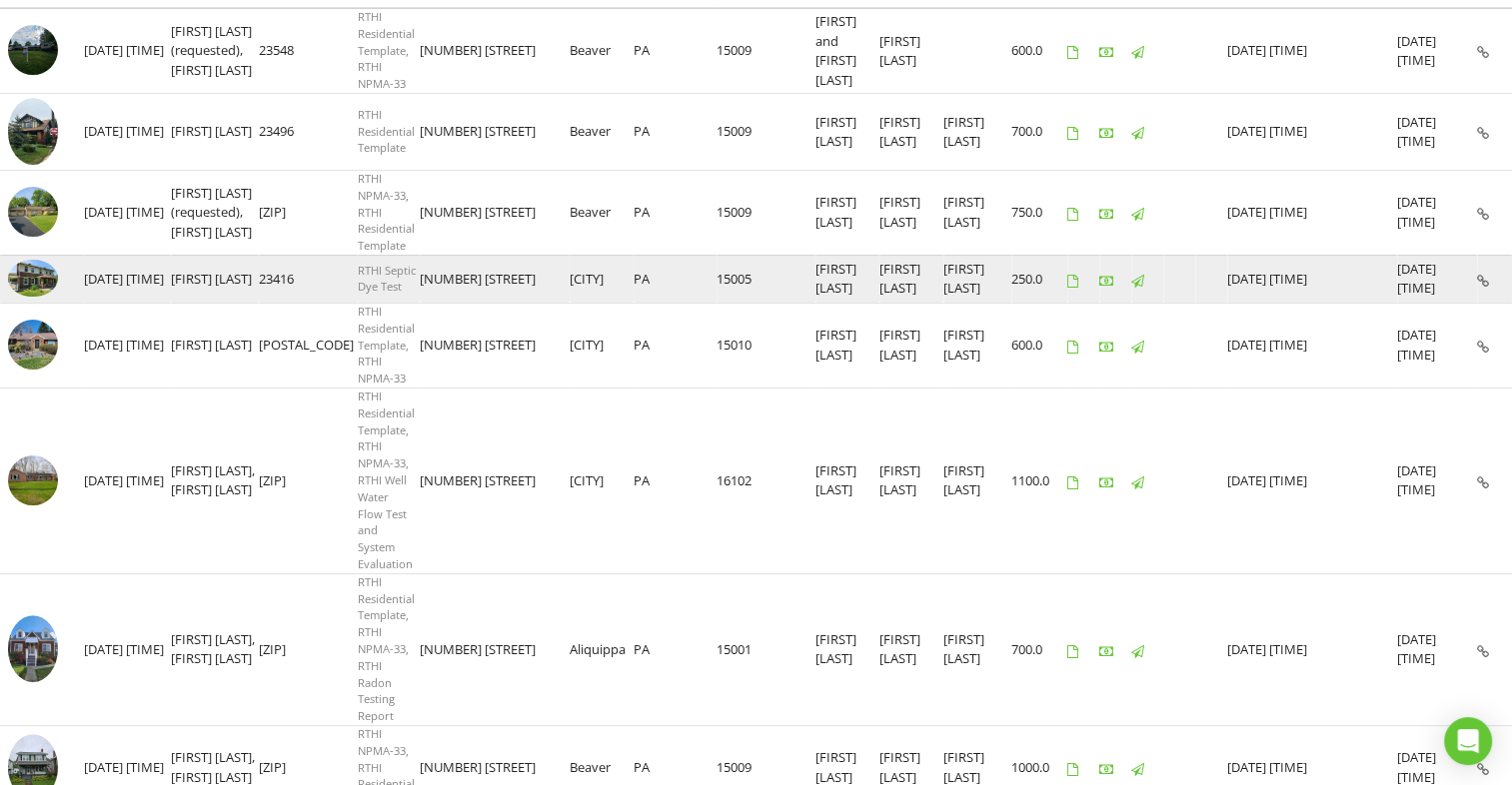 scroll, scrollTop: 0, scrollLeft: 0, axis: both 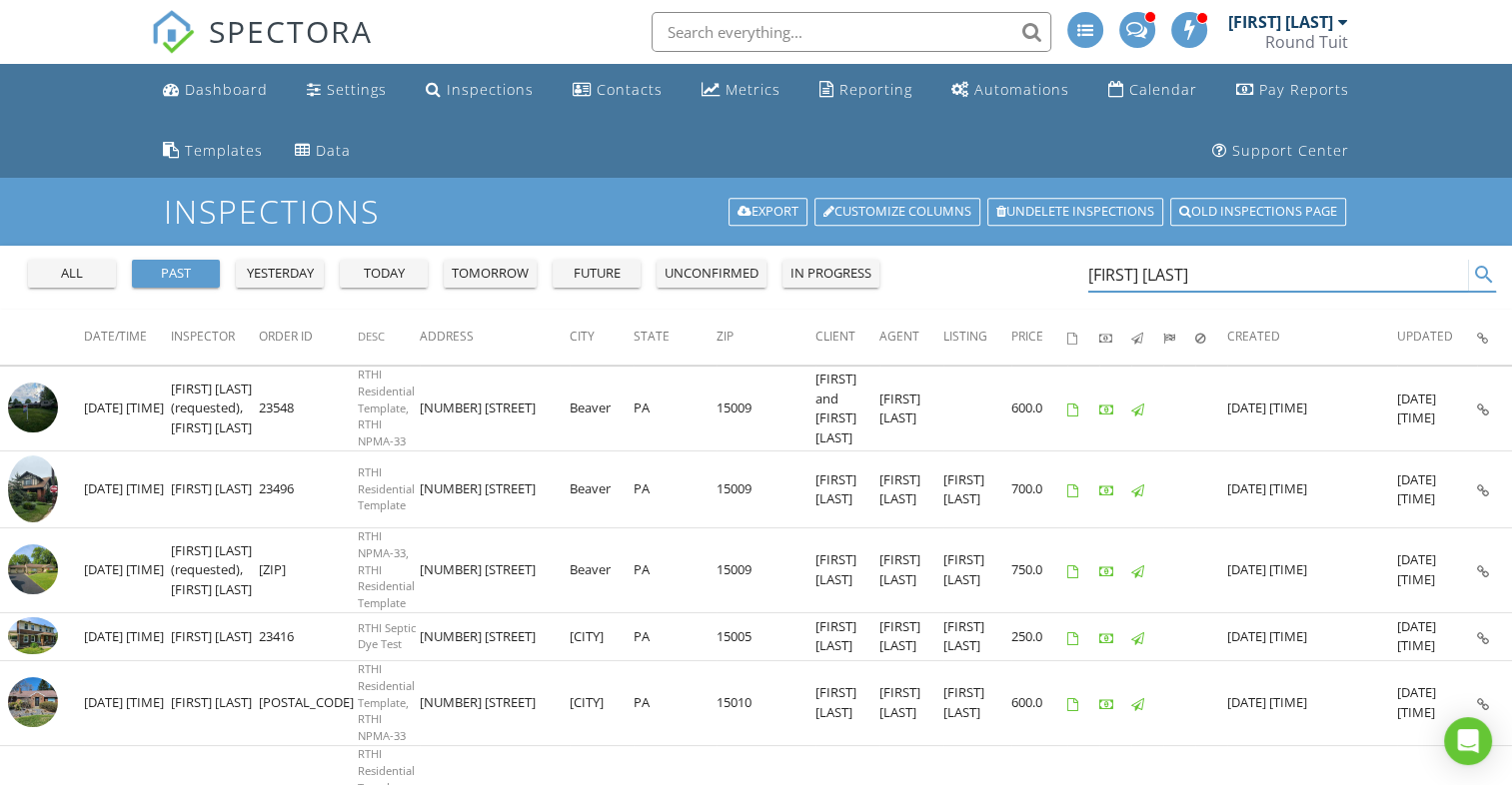 type on "Leigha Peters" 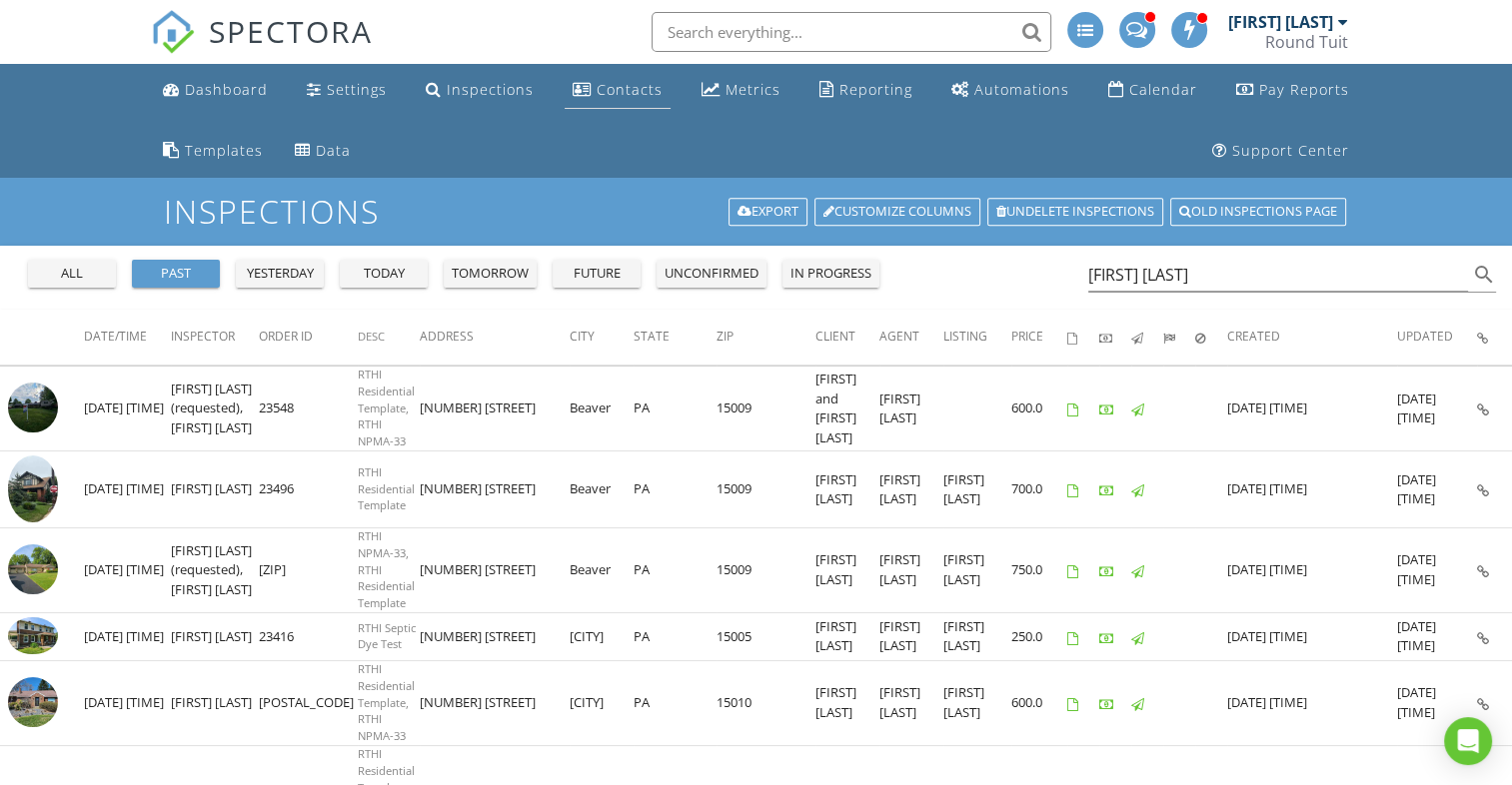 click on "Contacts" at bounding box center (630, 89) 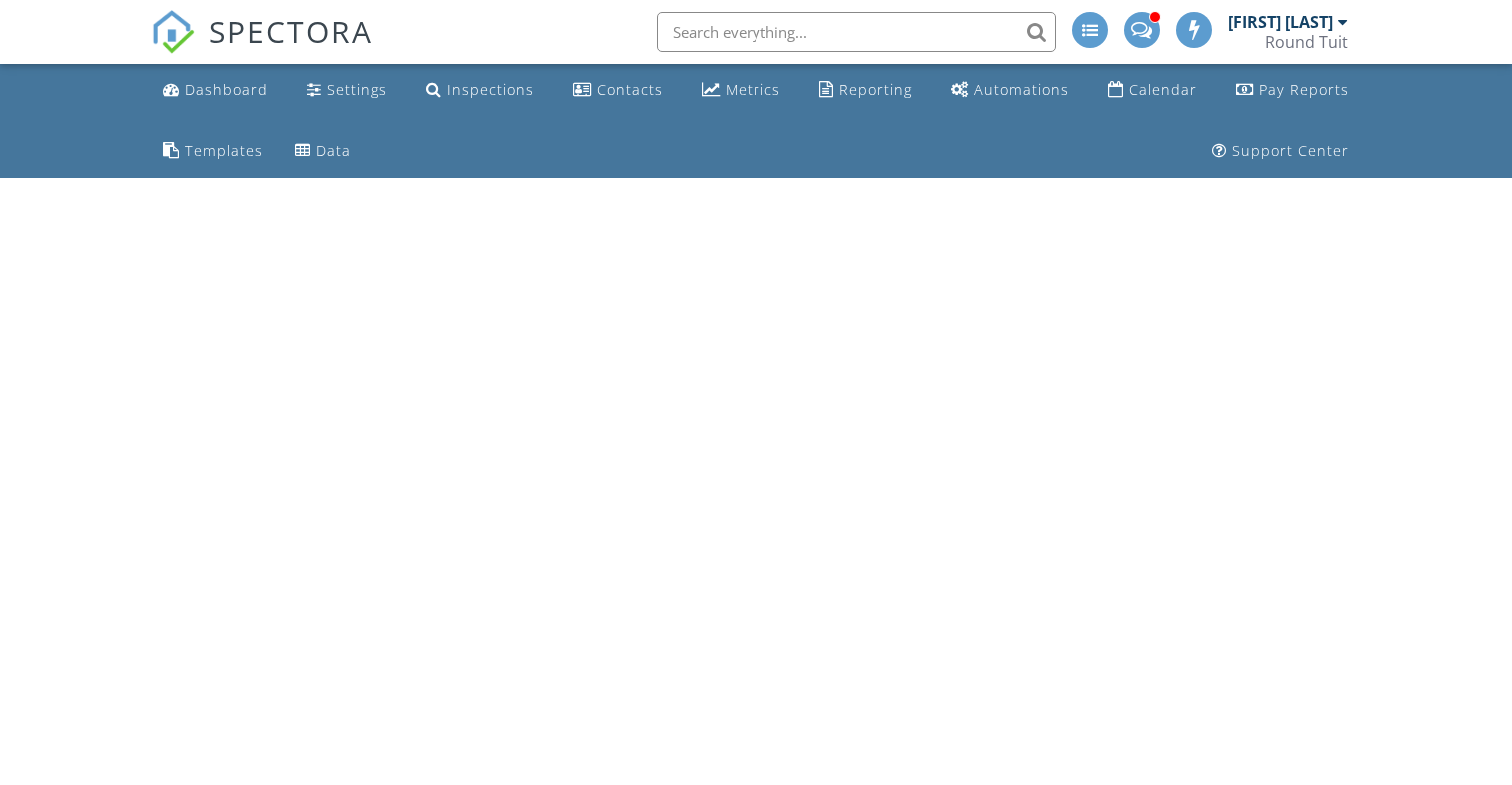 scroll, scrollTop: 0, scrollLeft: 0, axis: both 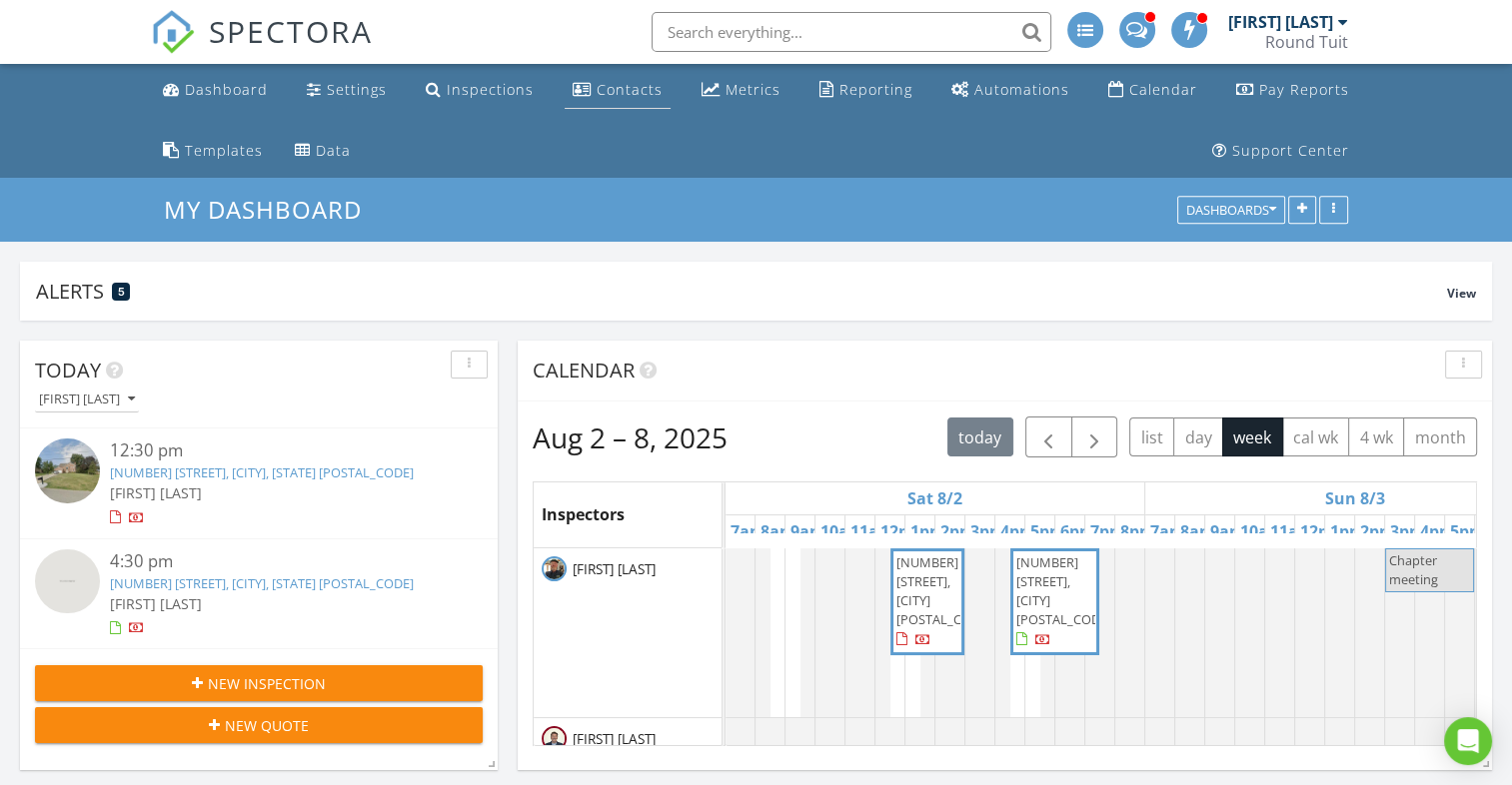 click on "Contacts" at bounding box center [630, 89] 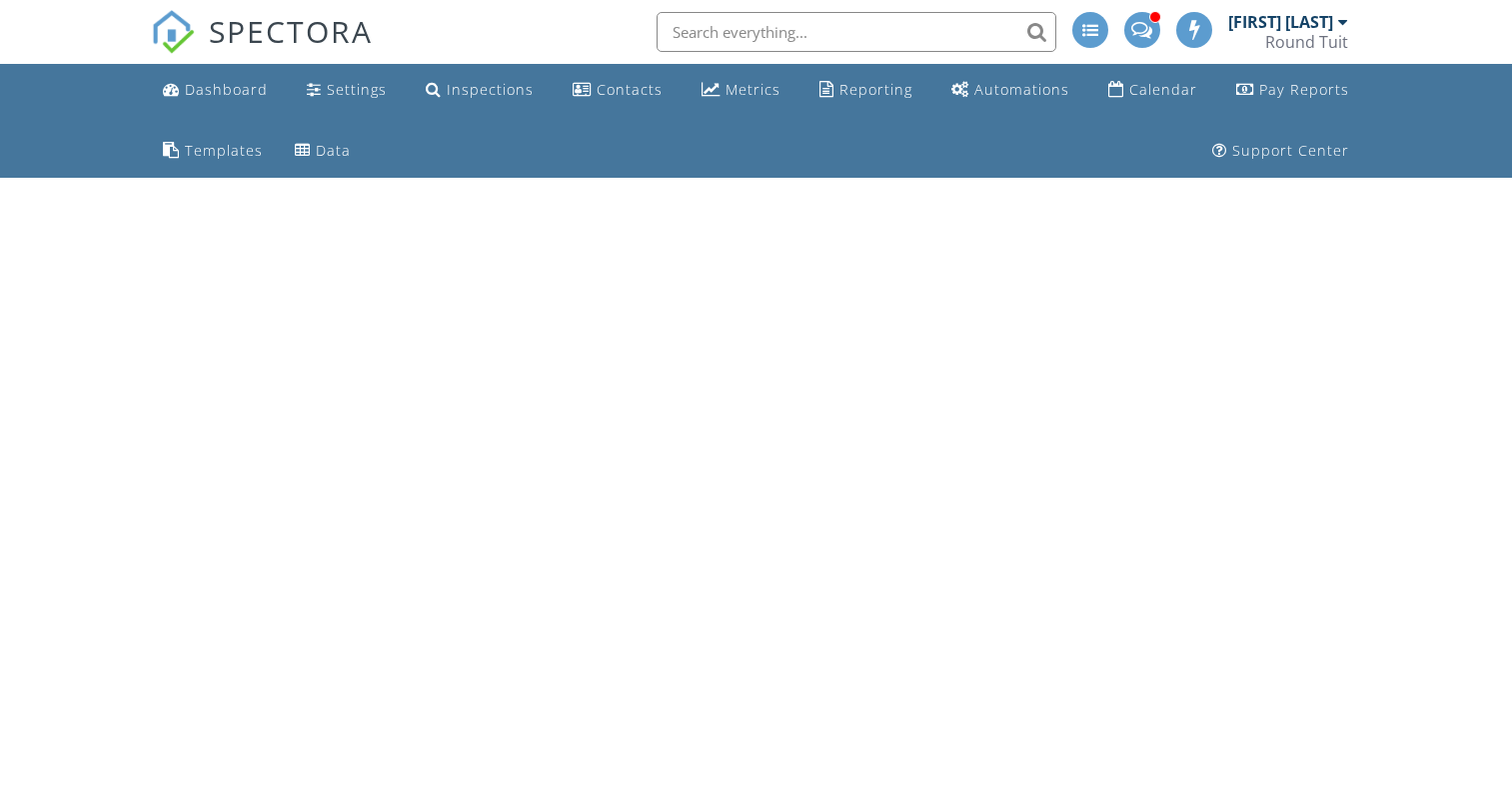 scroll, scrollTop: 0, scrollLeft: 0, axis: both 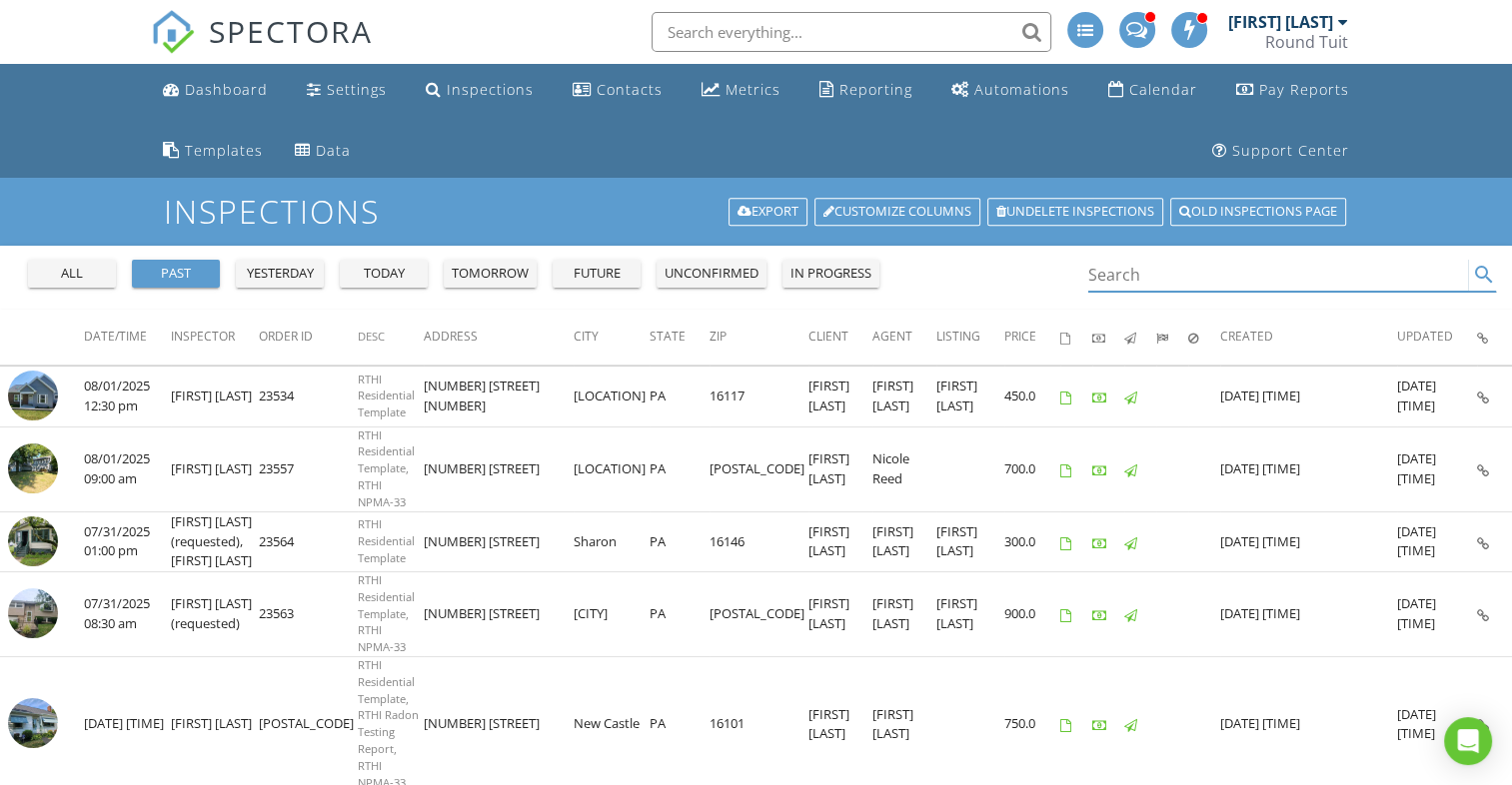 click at bounding box center (1278, 275) 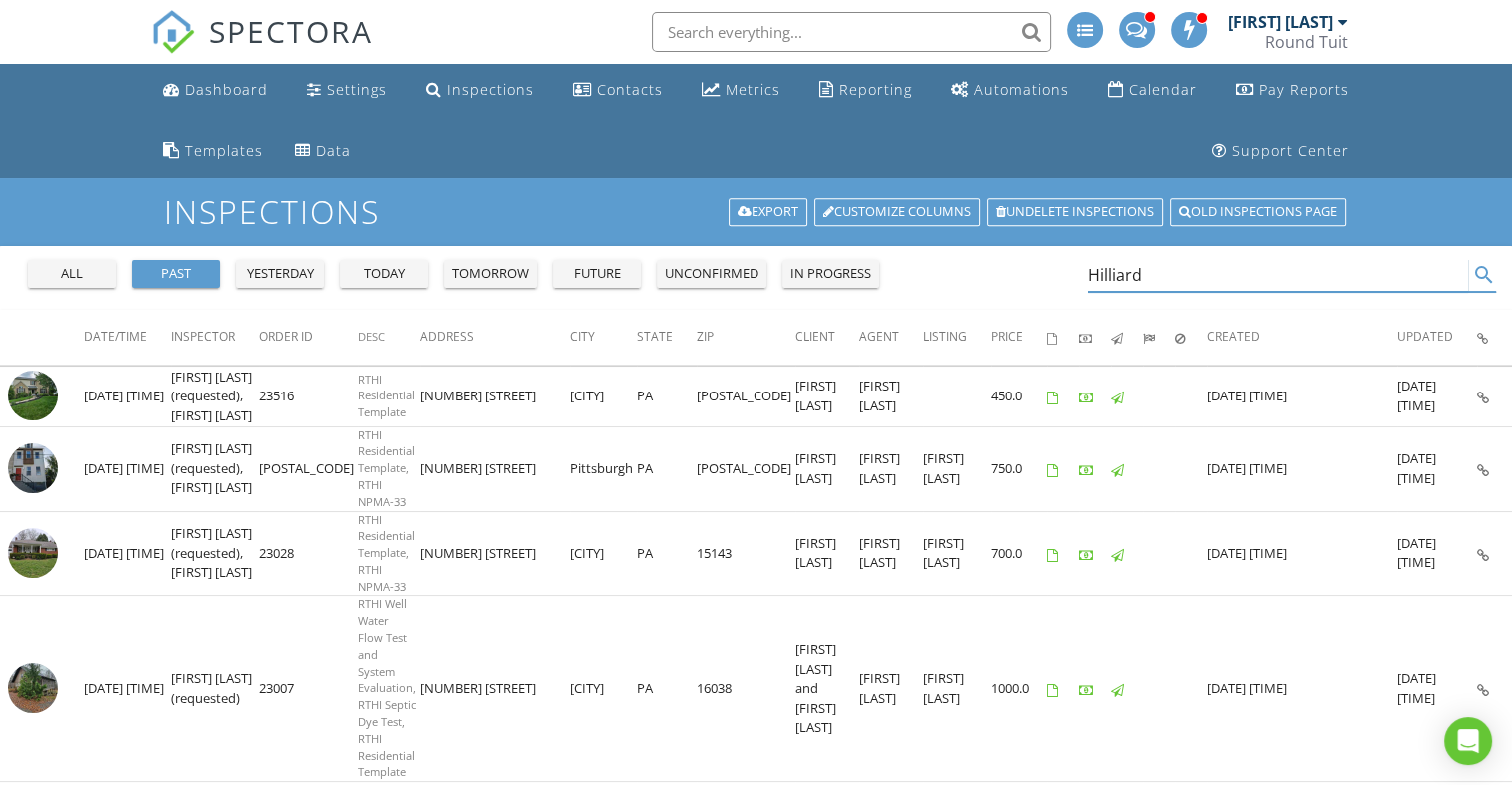 drag, startPoint x: 1146, startPoint y: 273, endPoint x: 1034, endPoint y: 275, distance: 112.01786 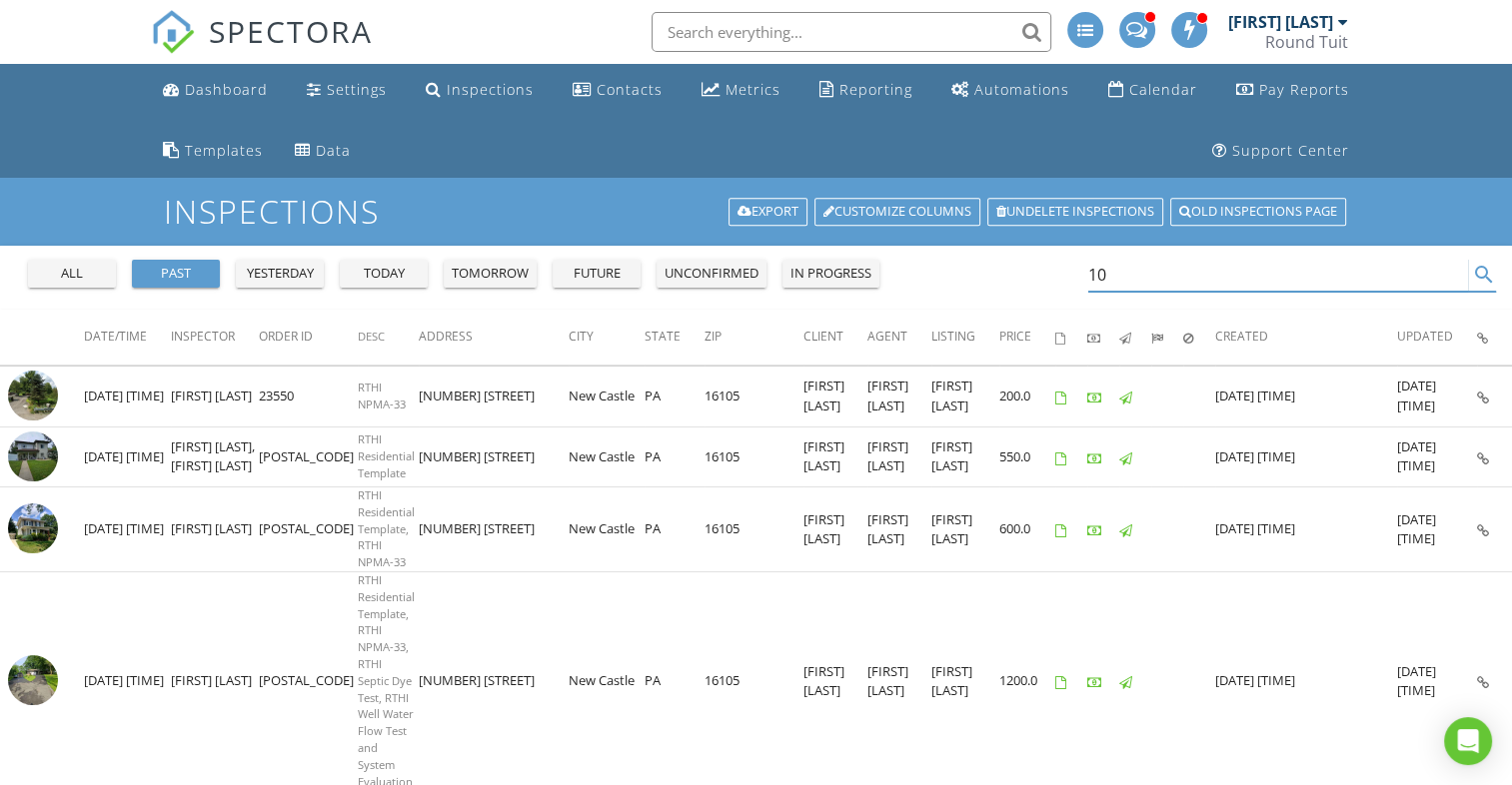type on "1" 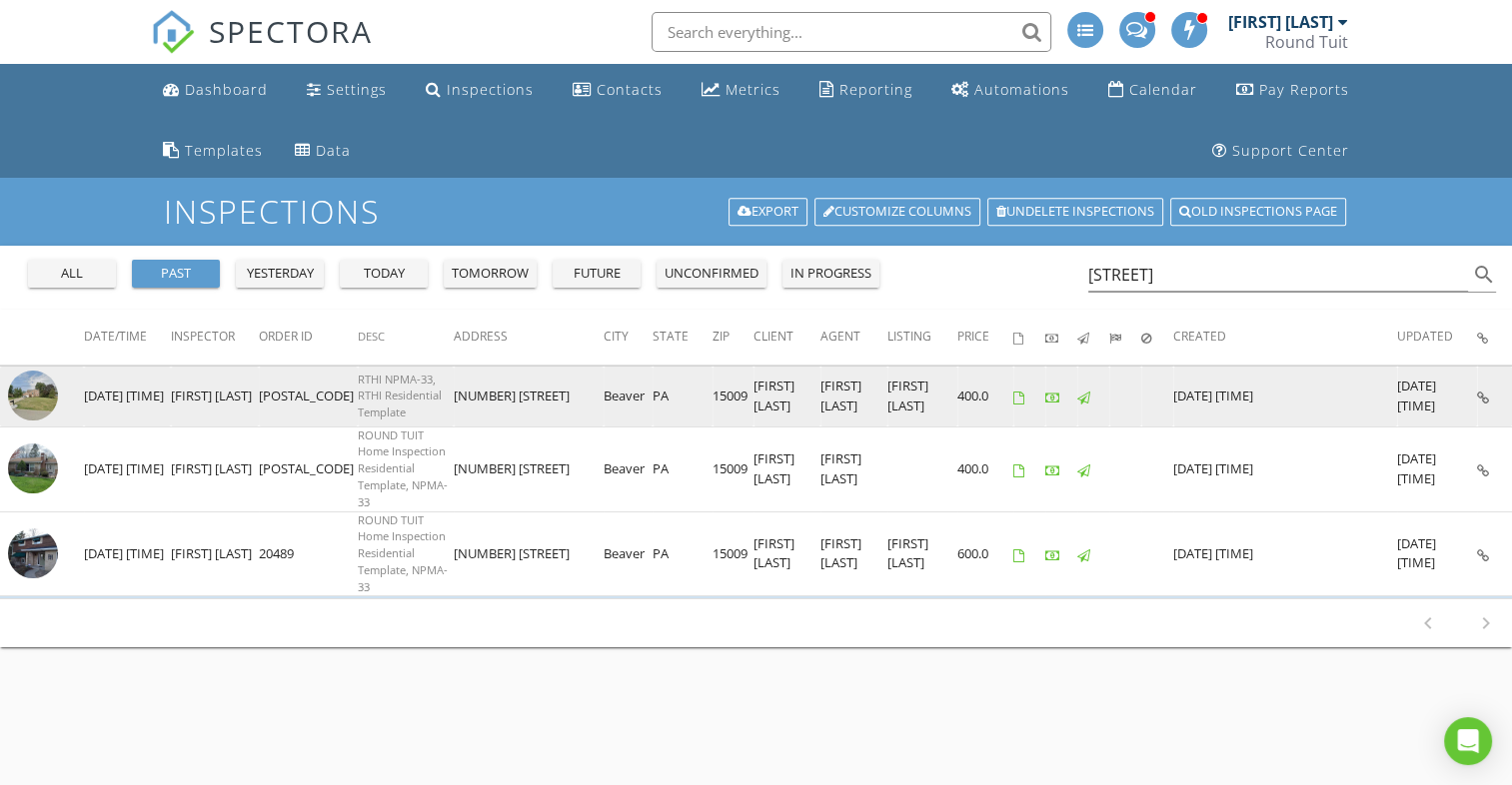 click at bounding box center (33, 395) 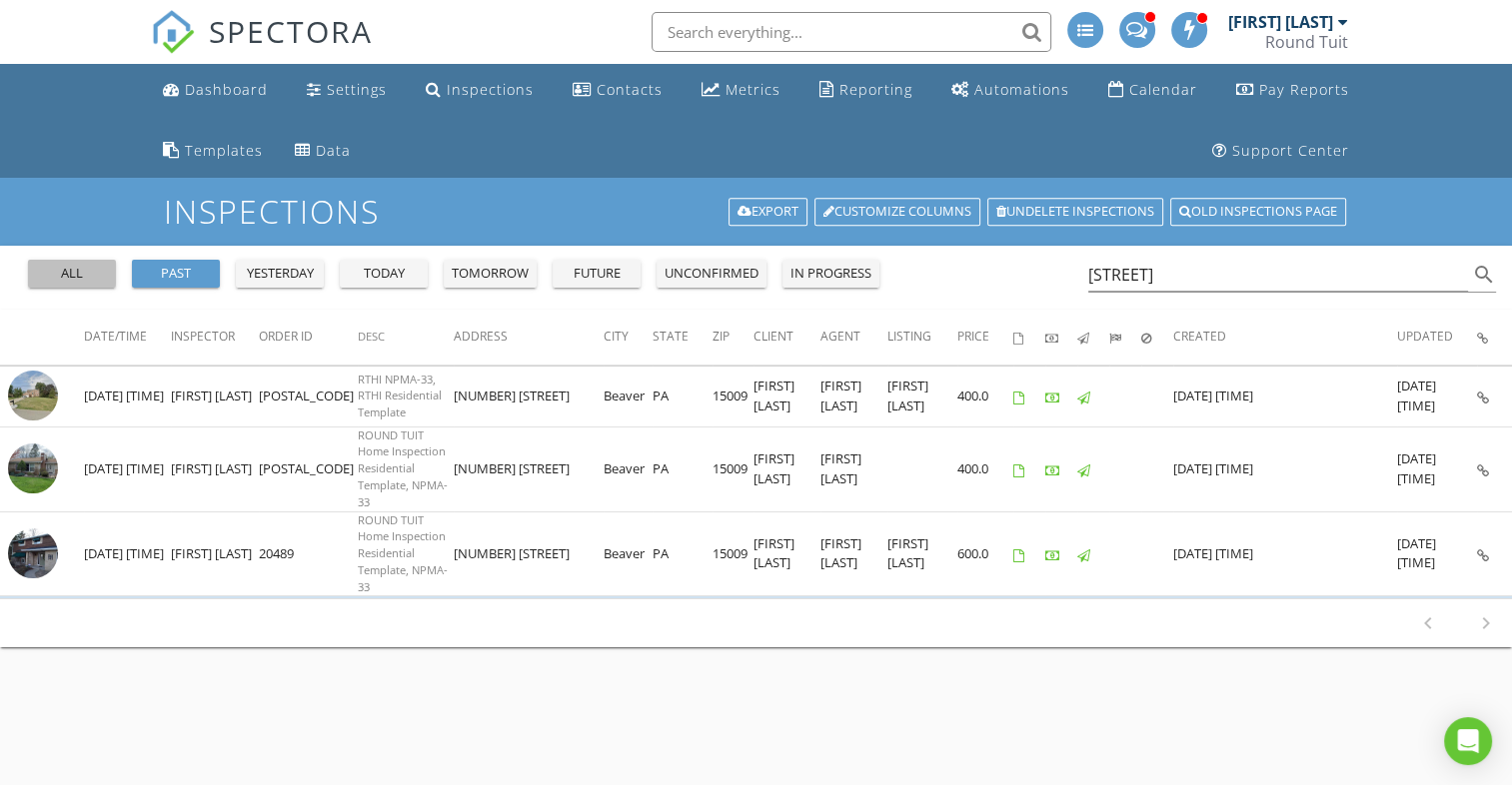 click on "all" at bounding box center [72, 274] 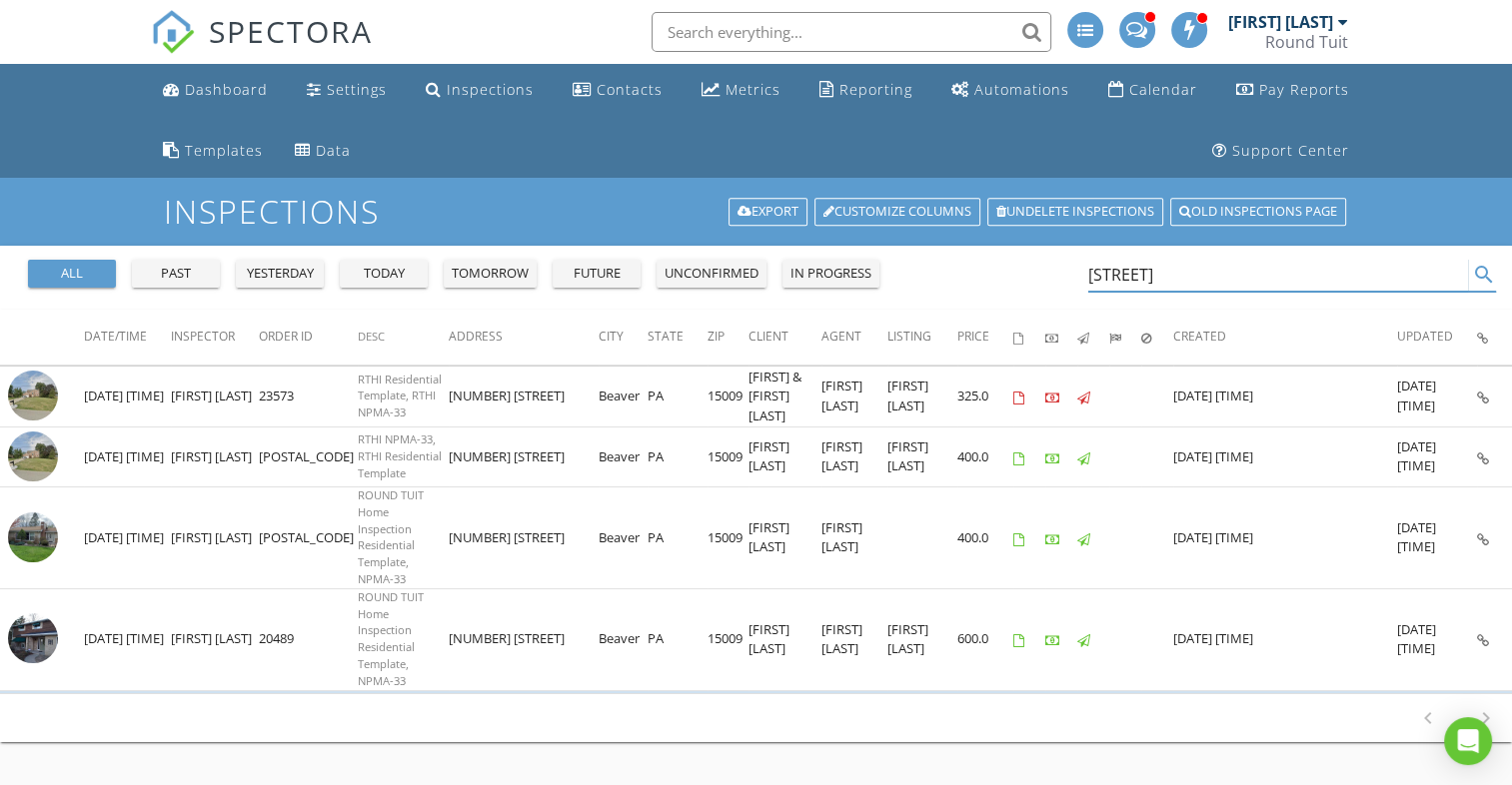 drag, startPoint x: 1206, startPoint y: 262, endPoint x: 959, endPoint y: 300, distance: 249.90598 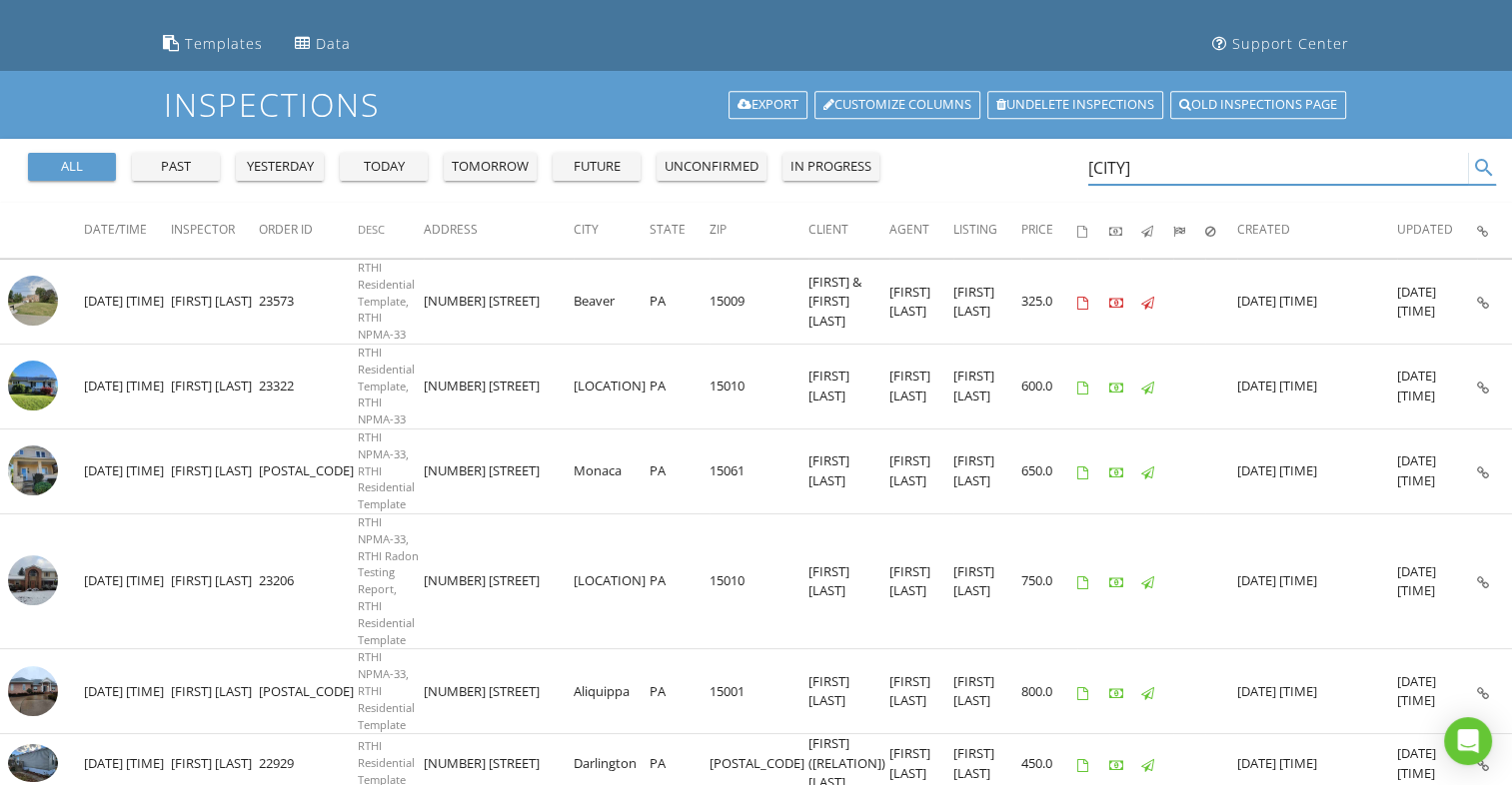 scroll, scrollTop: 0, scrollLeft: 0, axis: both 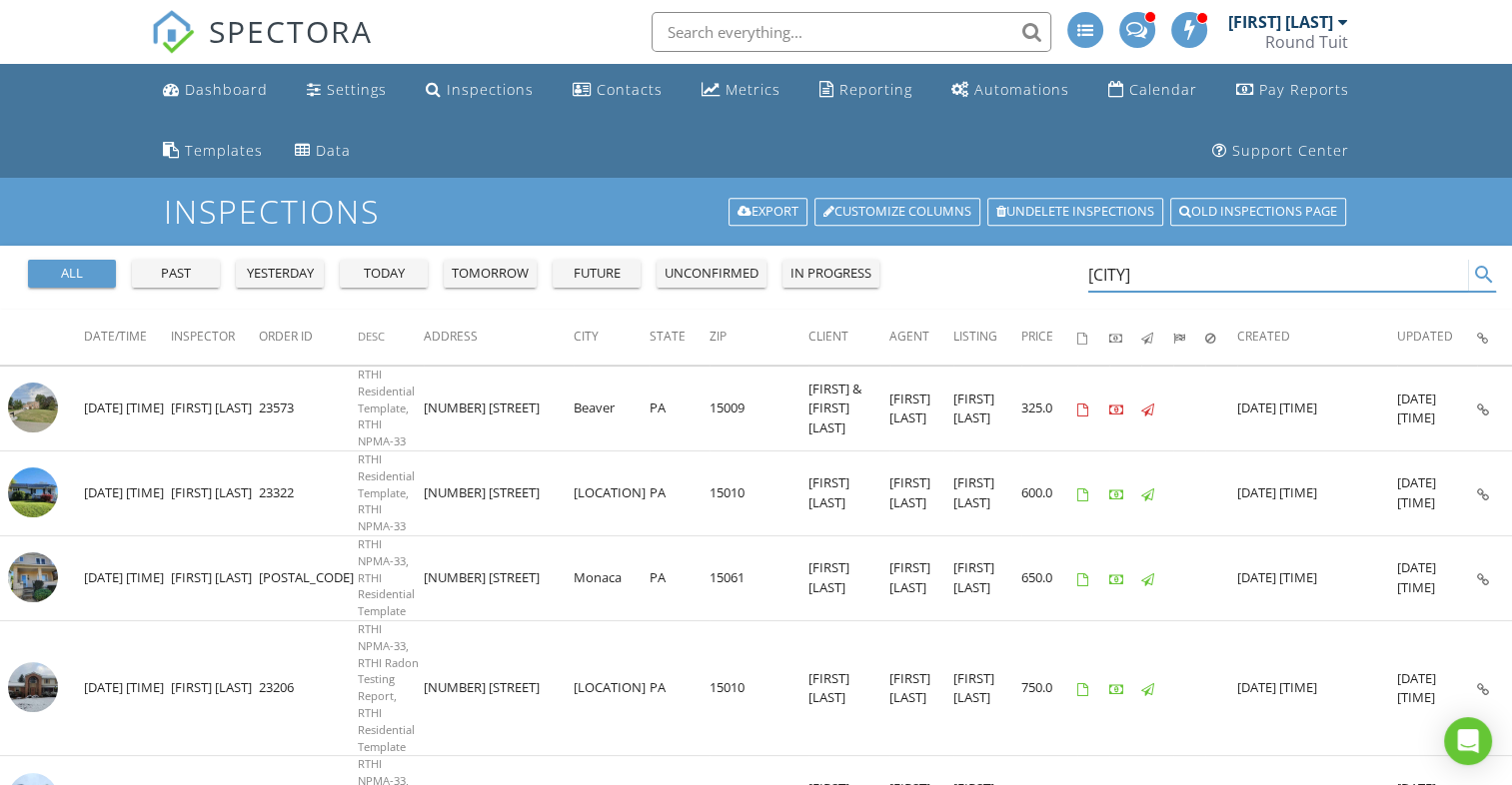 type on "Lubenski" 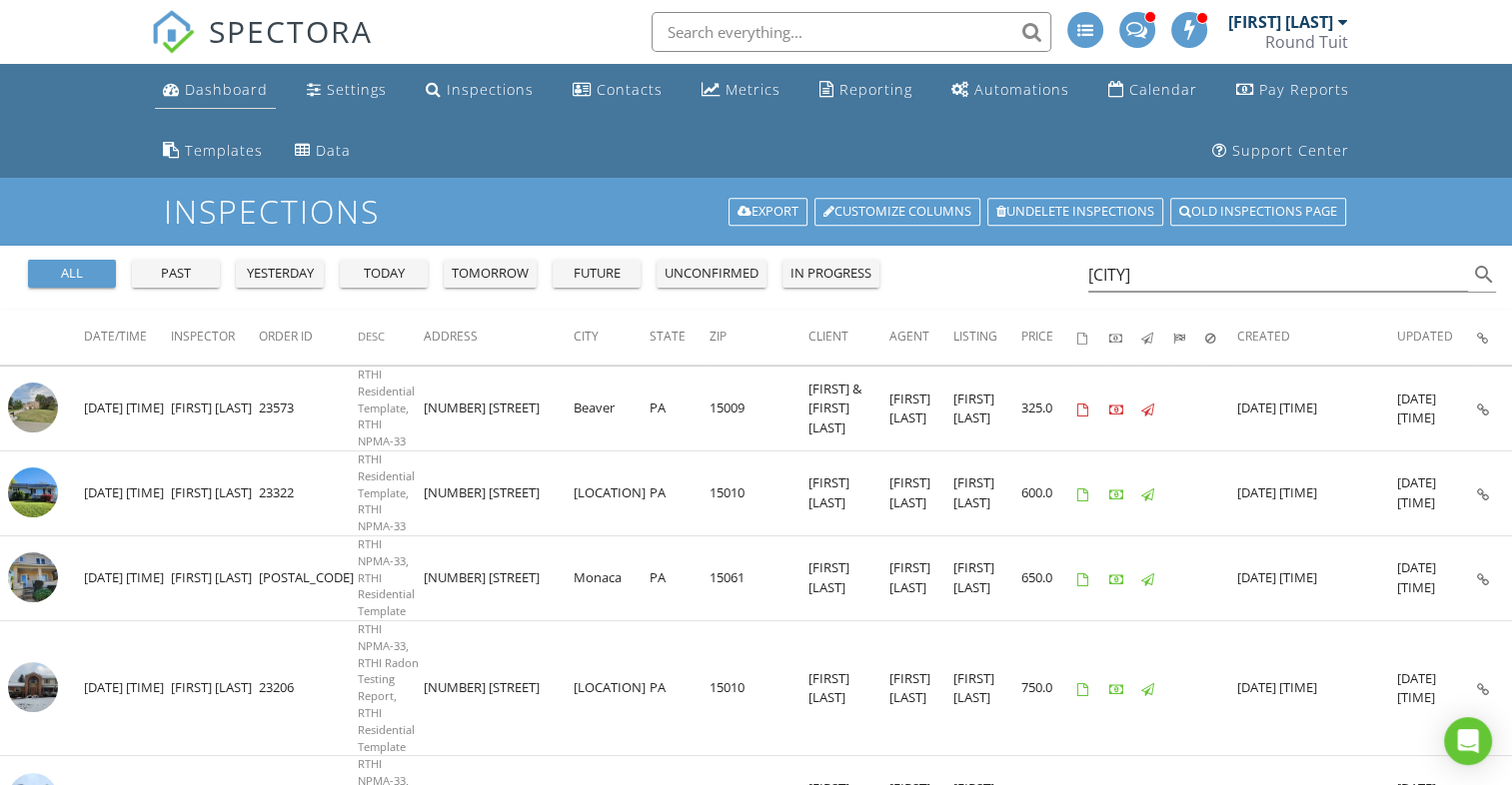 click on "Dashboard" at bounding box center (226, 89) 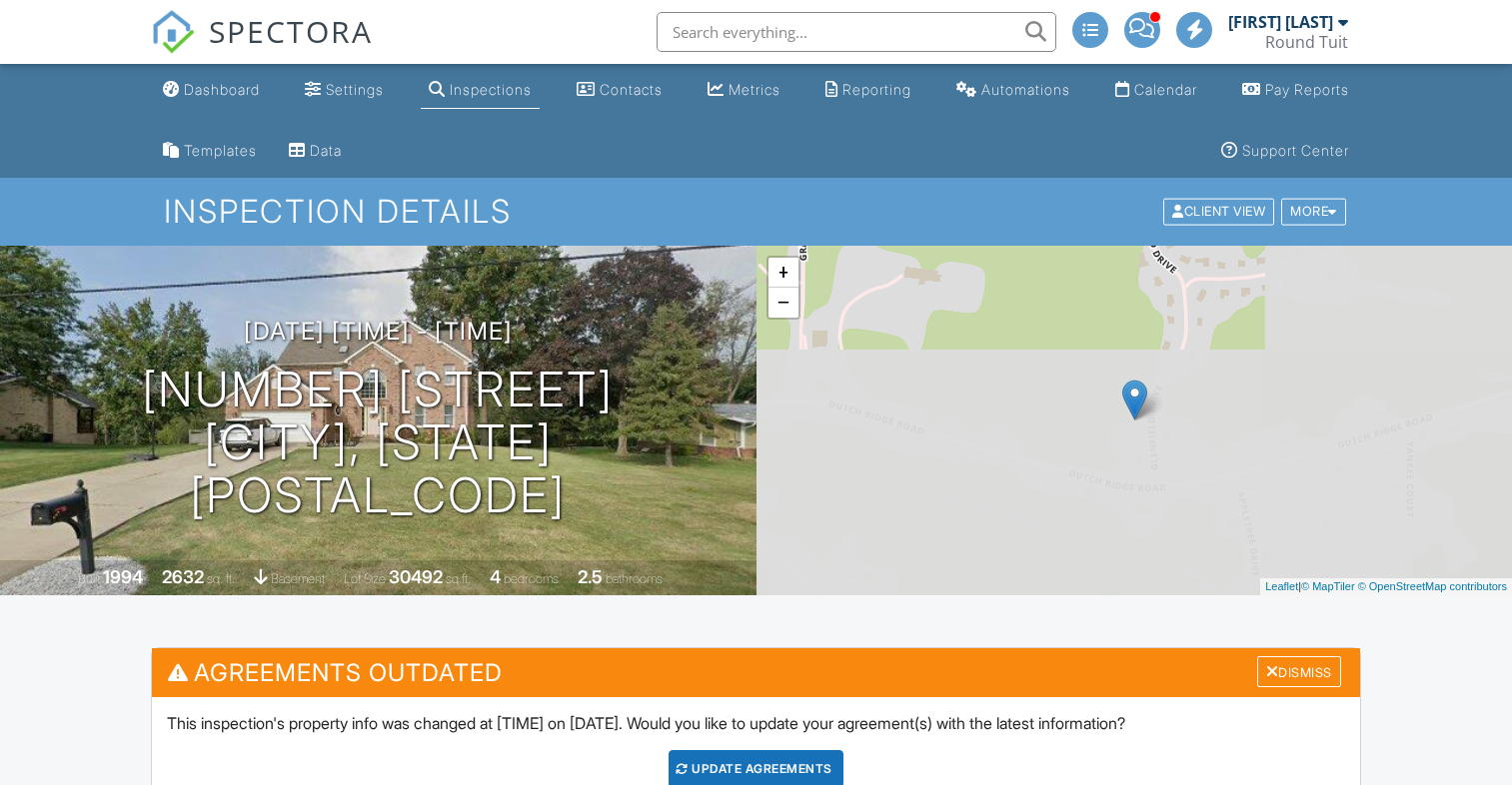 scroll, scrollTop: 0, scrollLeft: 0, axis: both 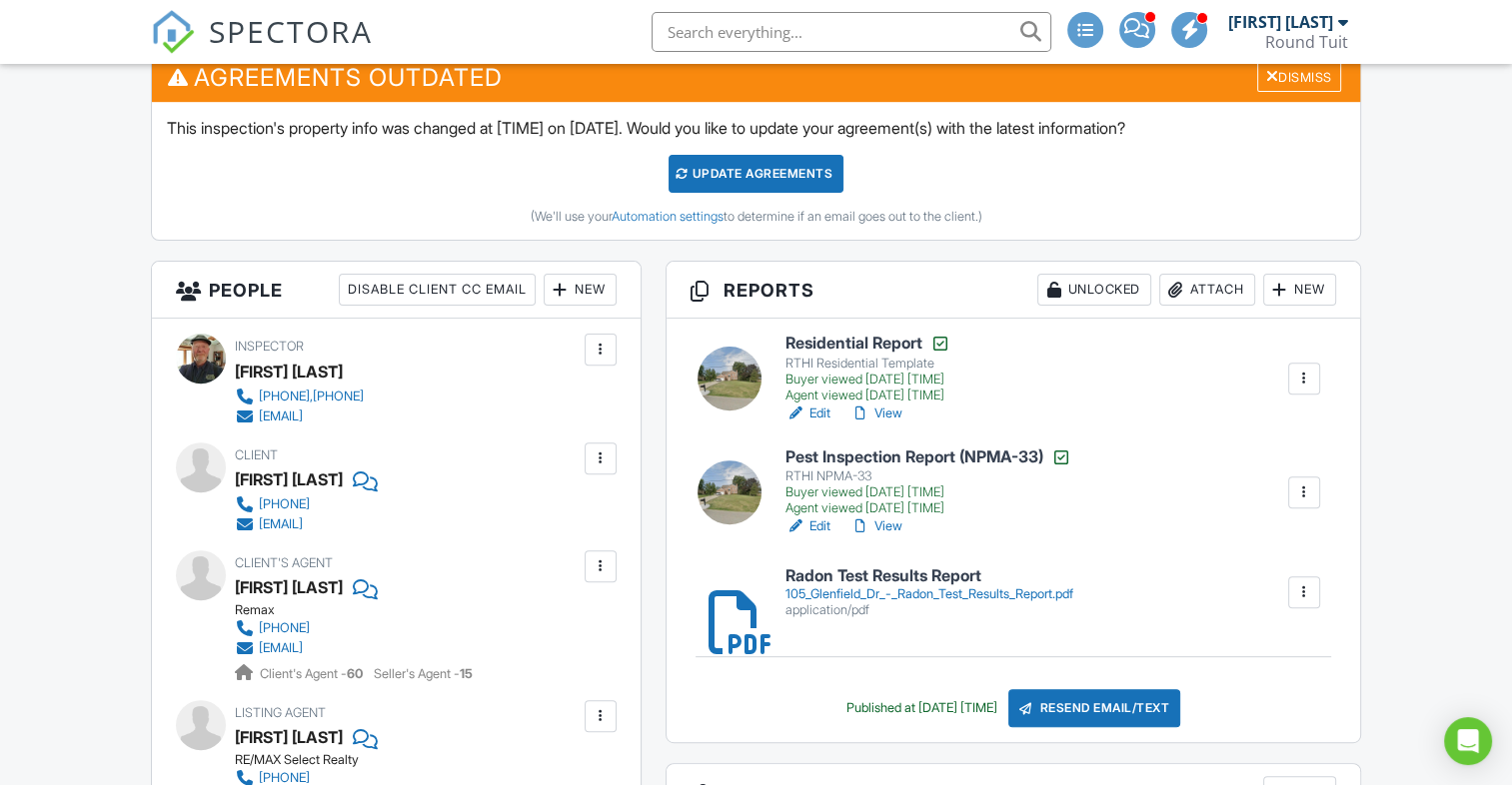 click on "View" at bounding box center [876, 413] 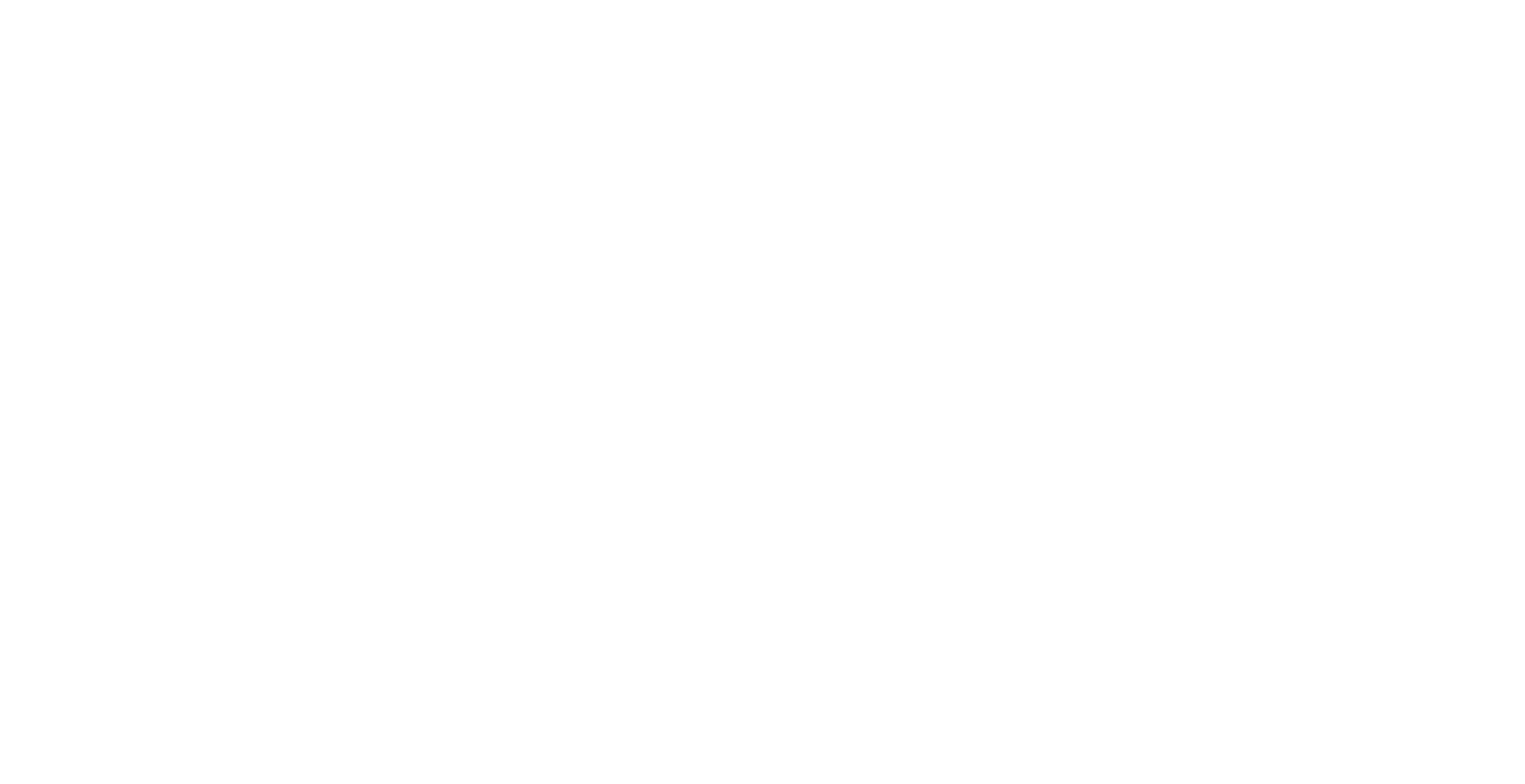 scroll, scrollTop: 0, scrollLeft: 0, axis: both 